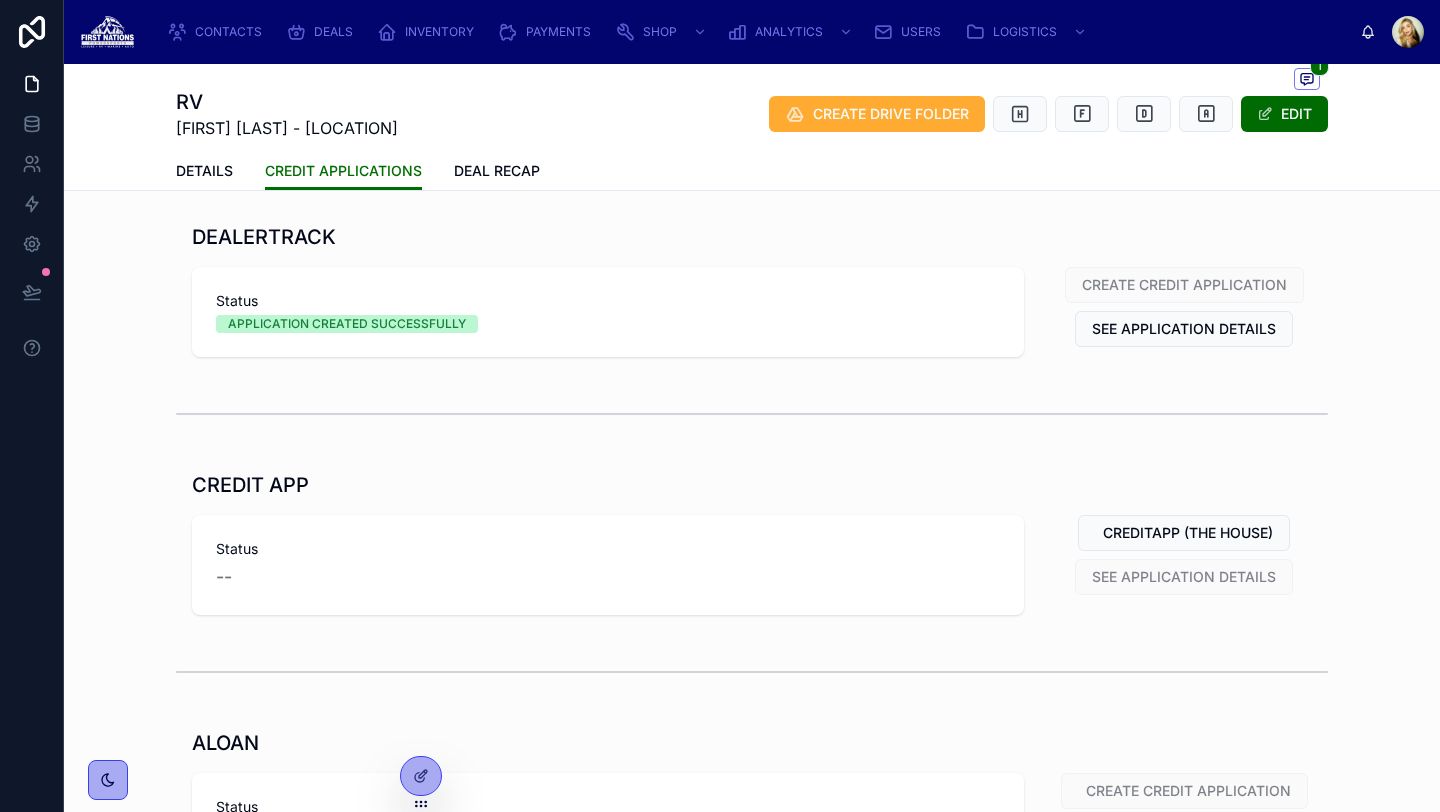 scroll, scrollTop: 0, scrollLeft: 0, axis: both 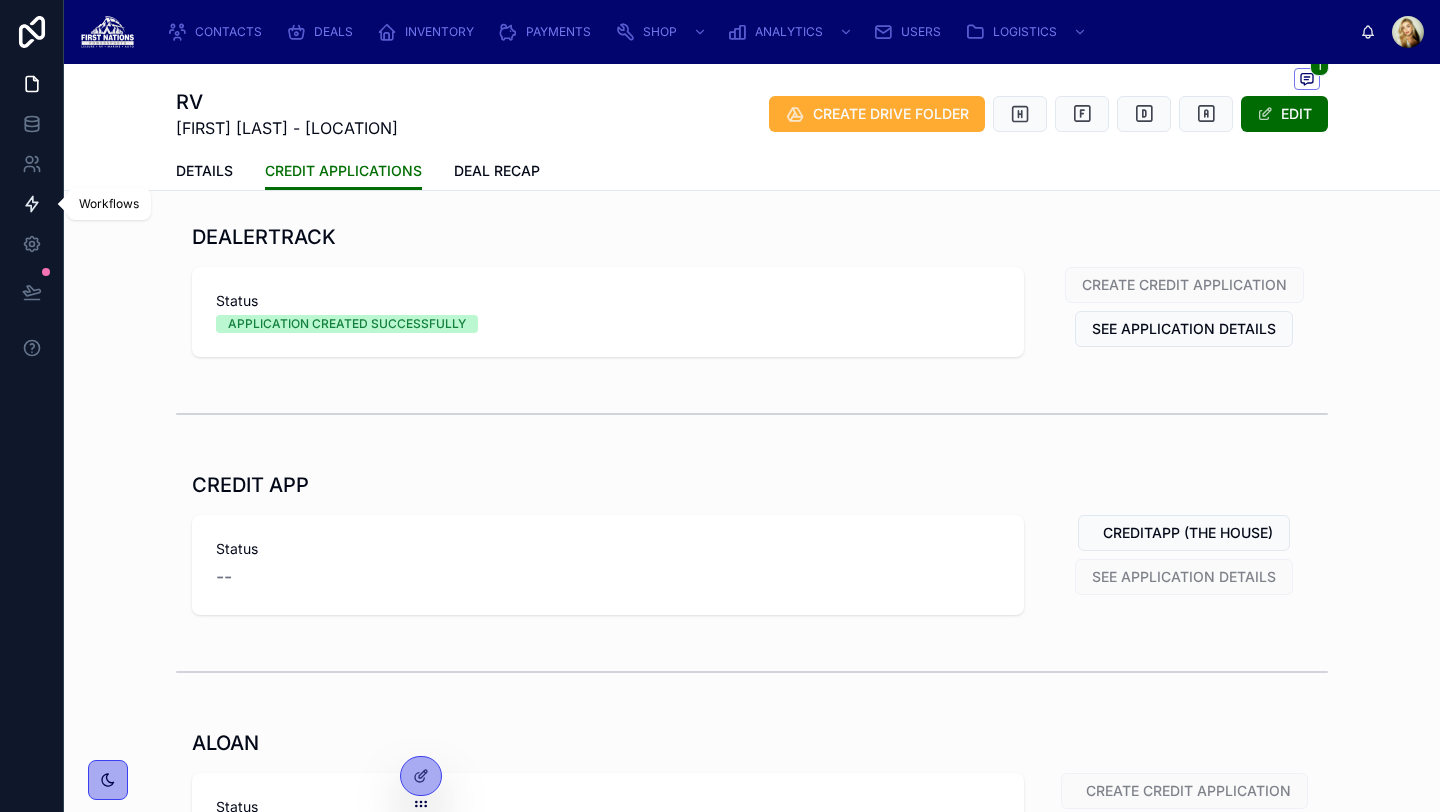 click at bounding box center [31, 204] 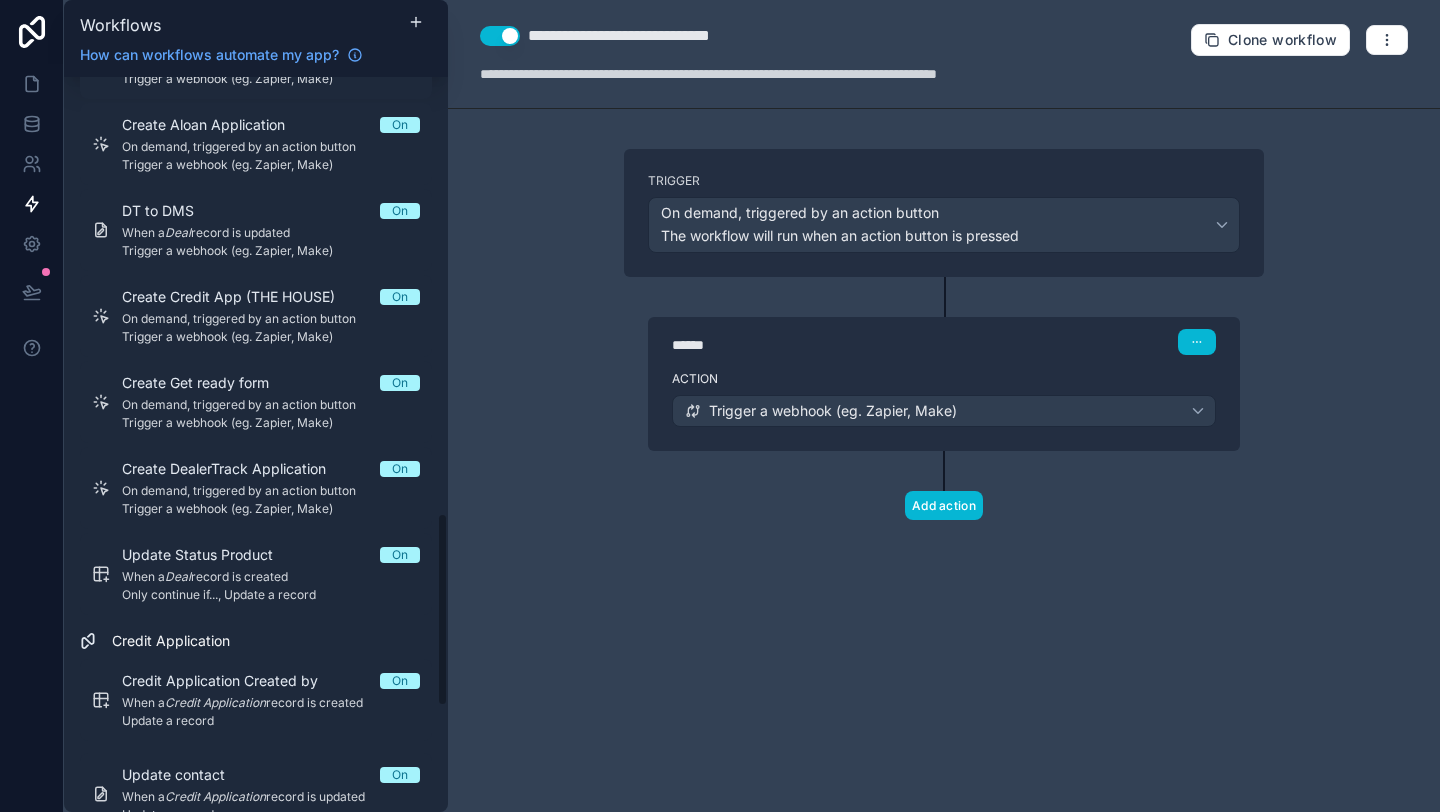scroll, scrollTop: 1705, scrollLeft: 0, axis: vertical 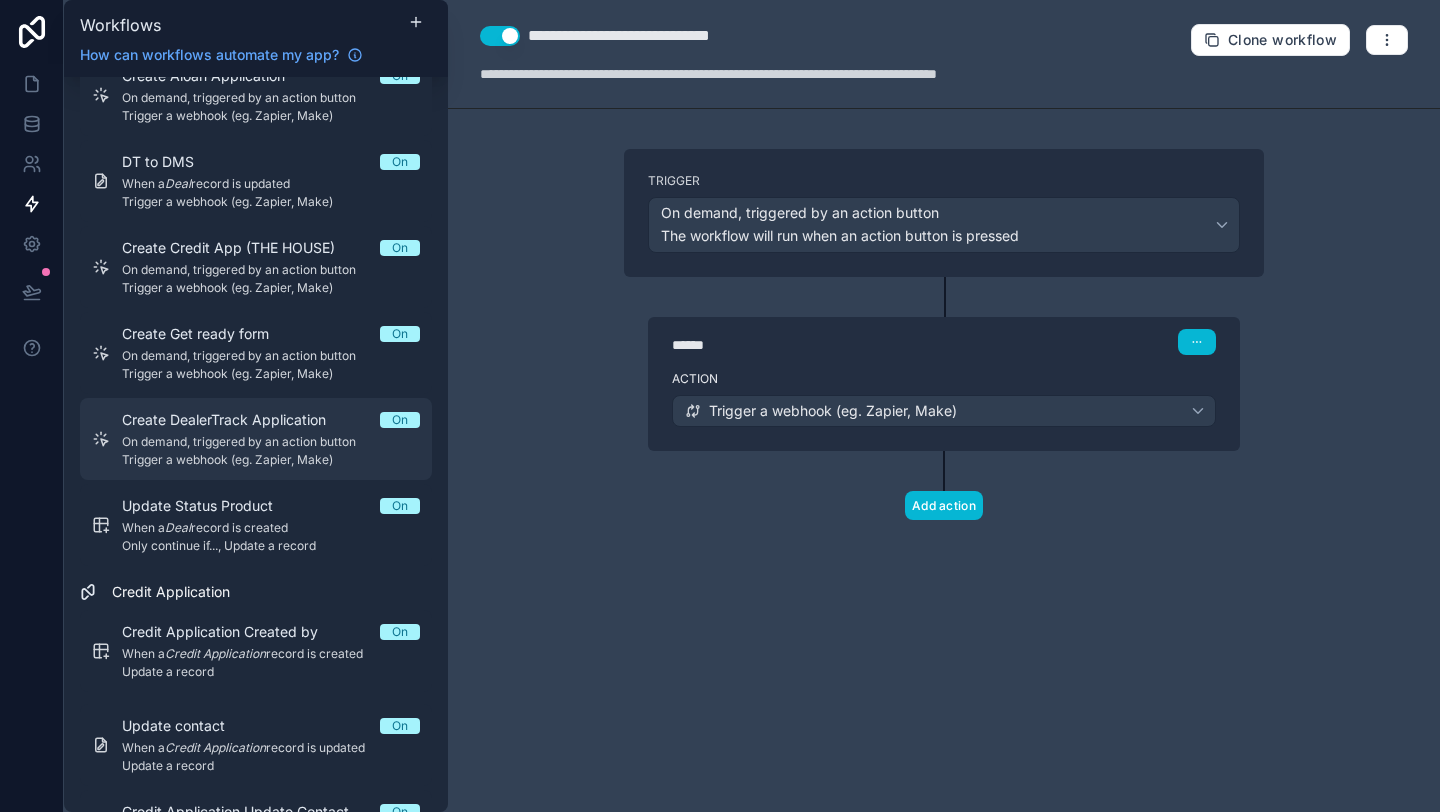 click on "On demand, triggered by an action button" at bounding box center [271, 442] 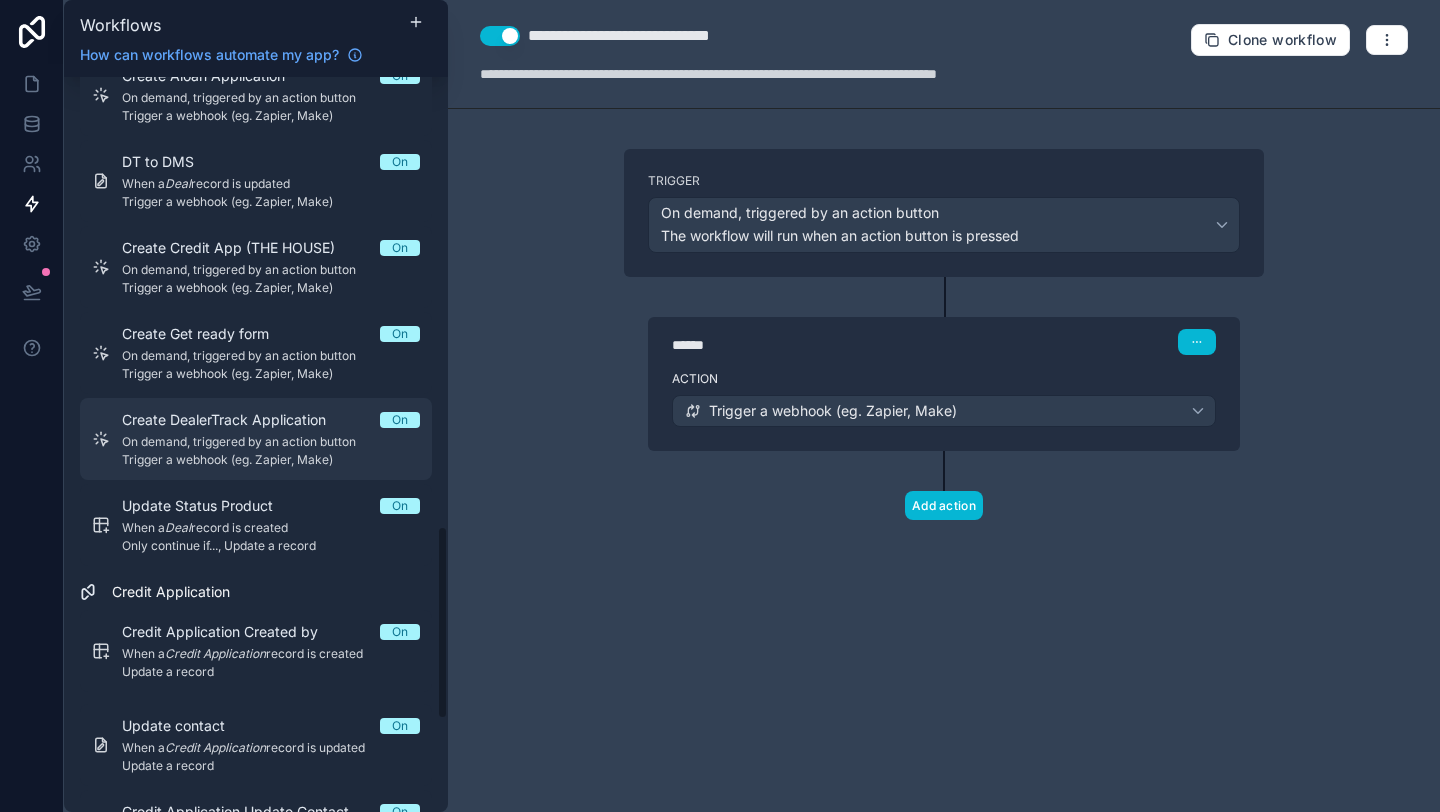 click on "Trigger a webhook (eg. Zapier, Make)" at bounding box center (271, 460) 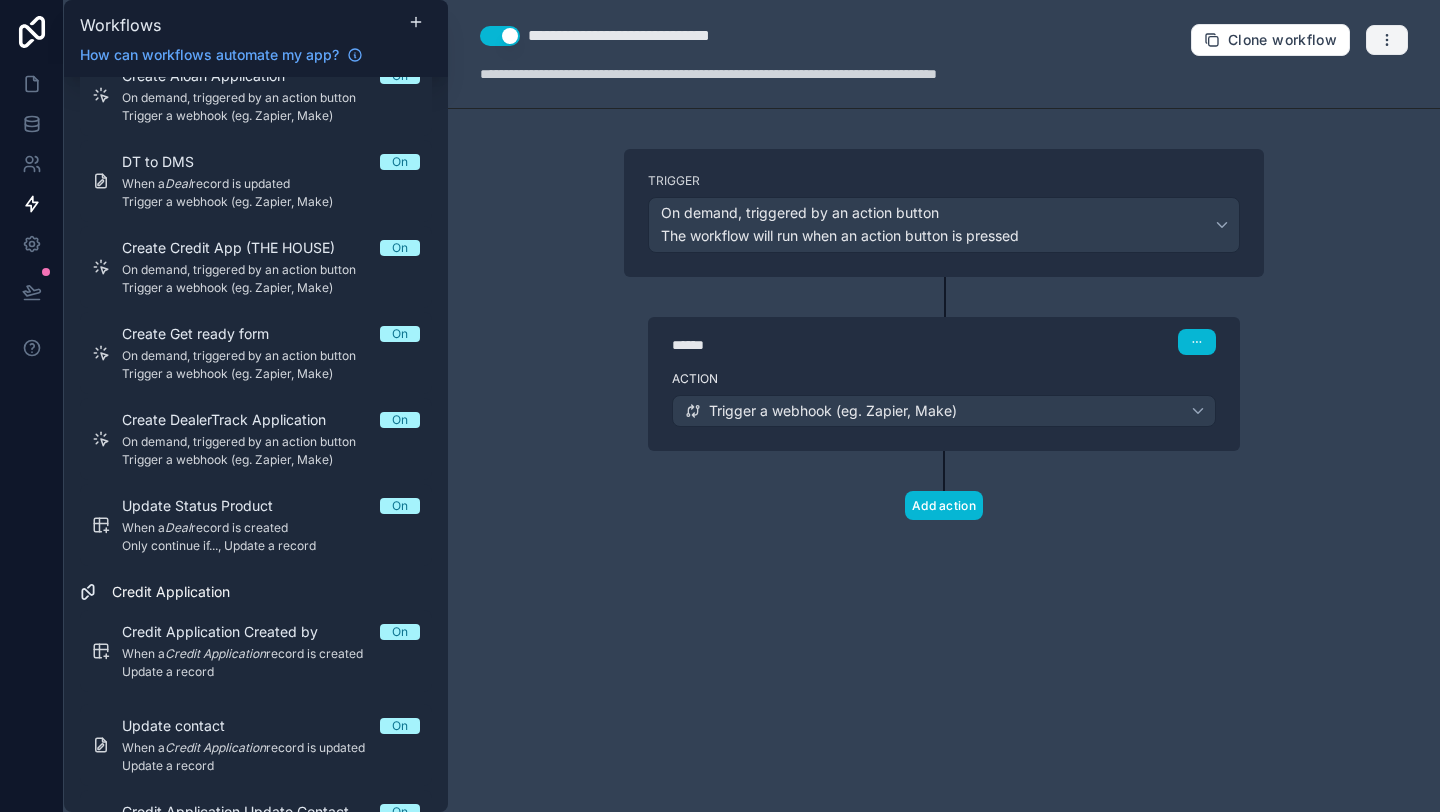 click at bounding box center [1387, 40] 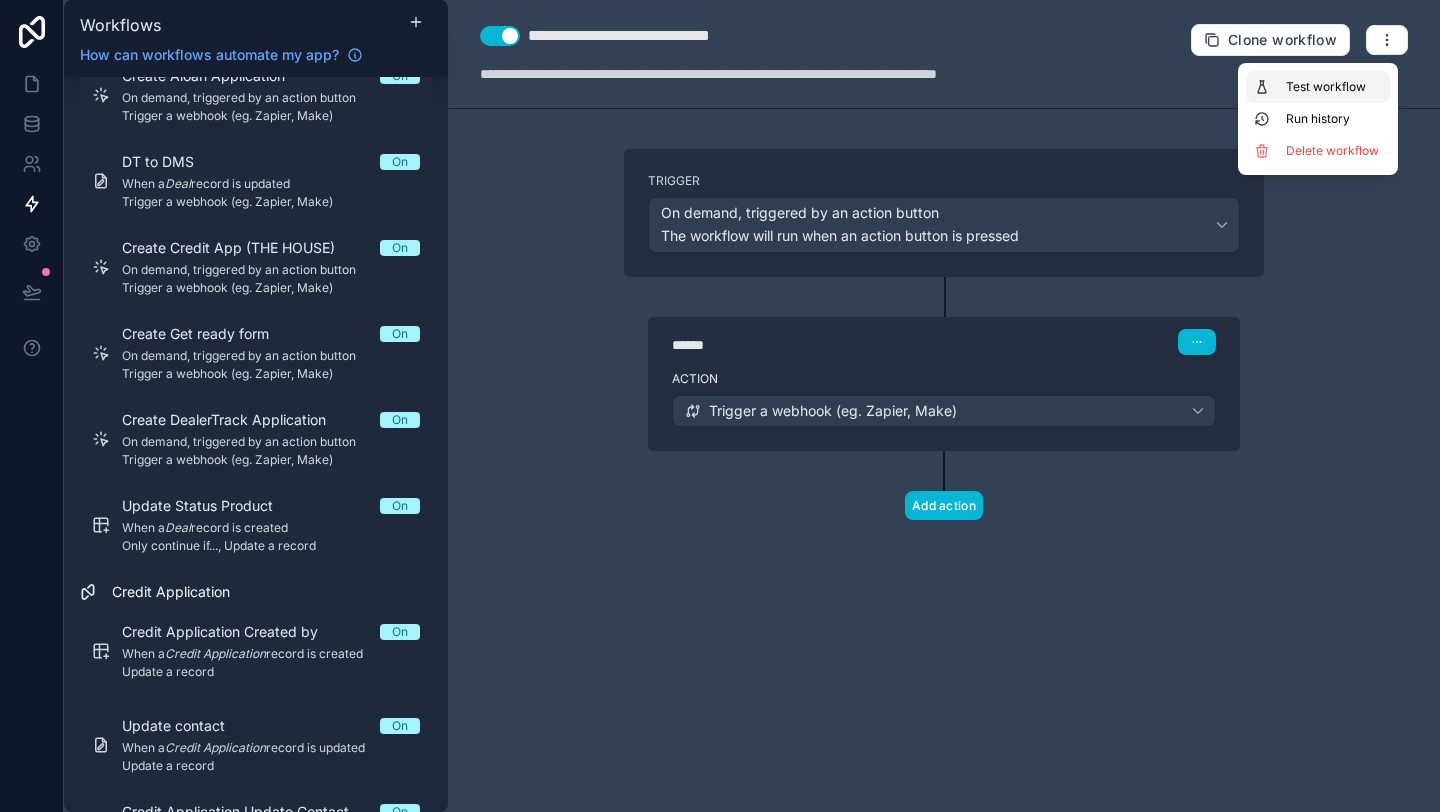 click on "Test workflow" at bounding box center (1334, 87) 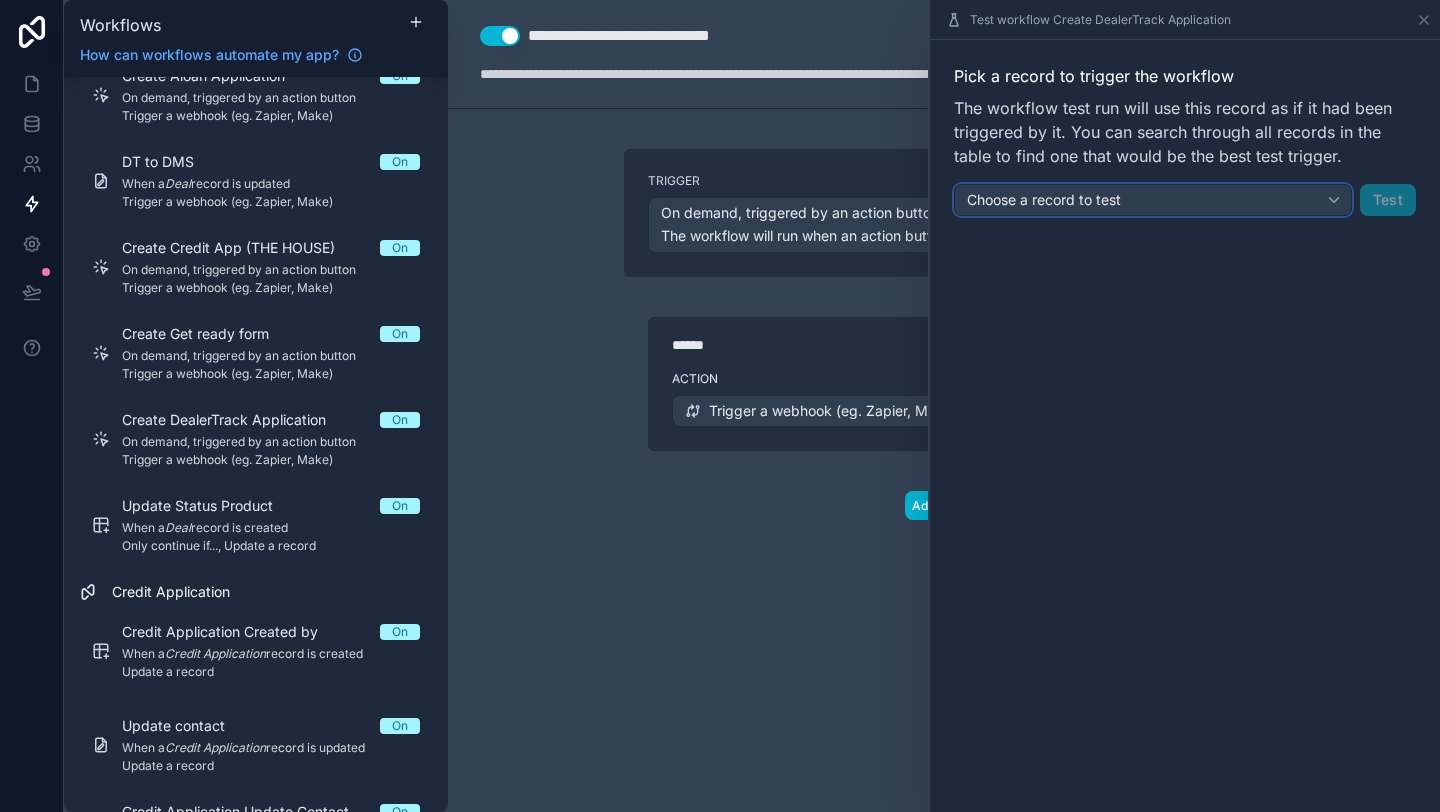 click on "Choose a record to test" at bounding box center [1153, 200] 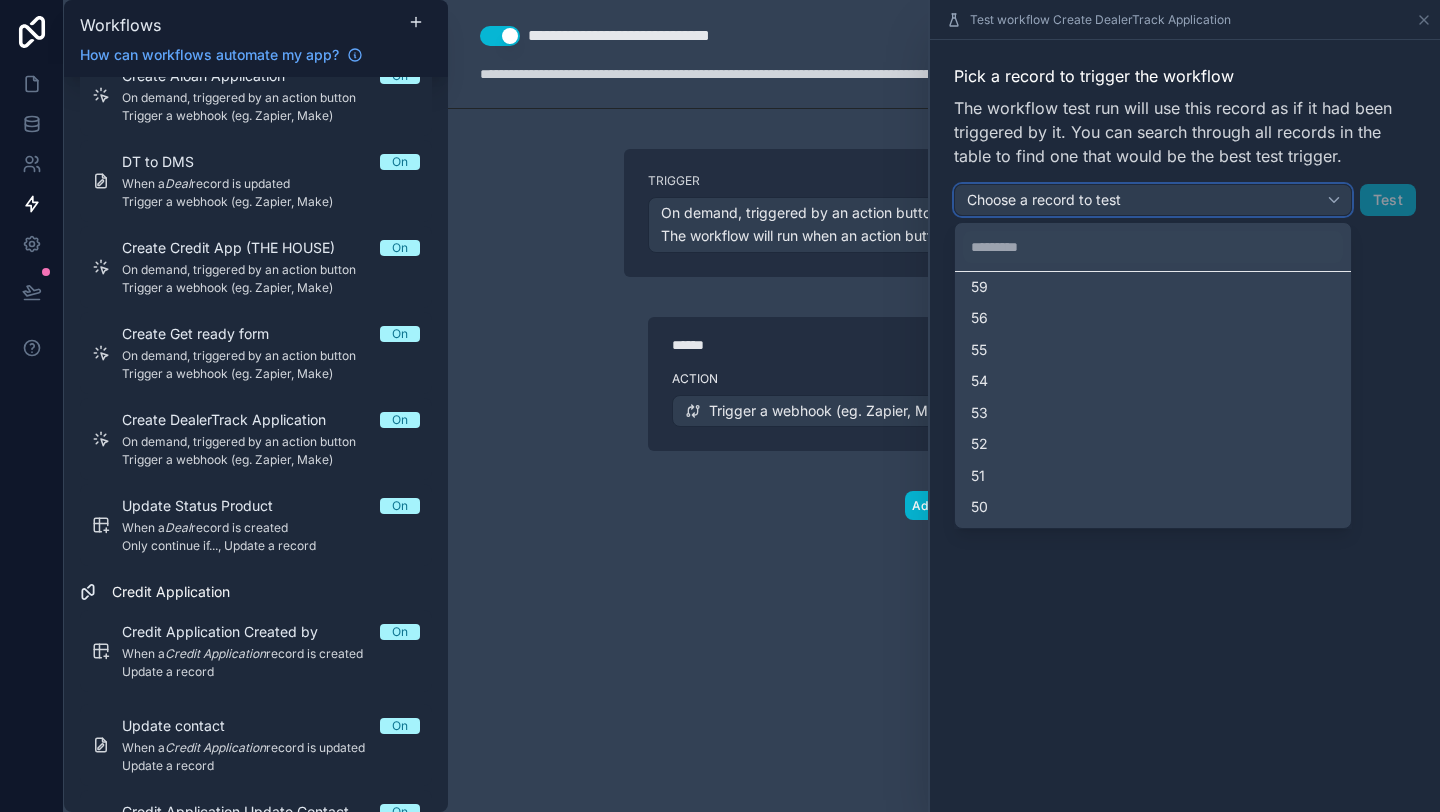 scroll, scrollTop: 0, scrollLeft: 0, axis: both 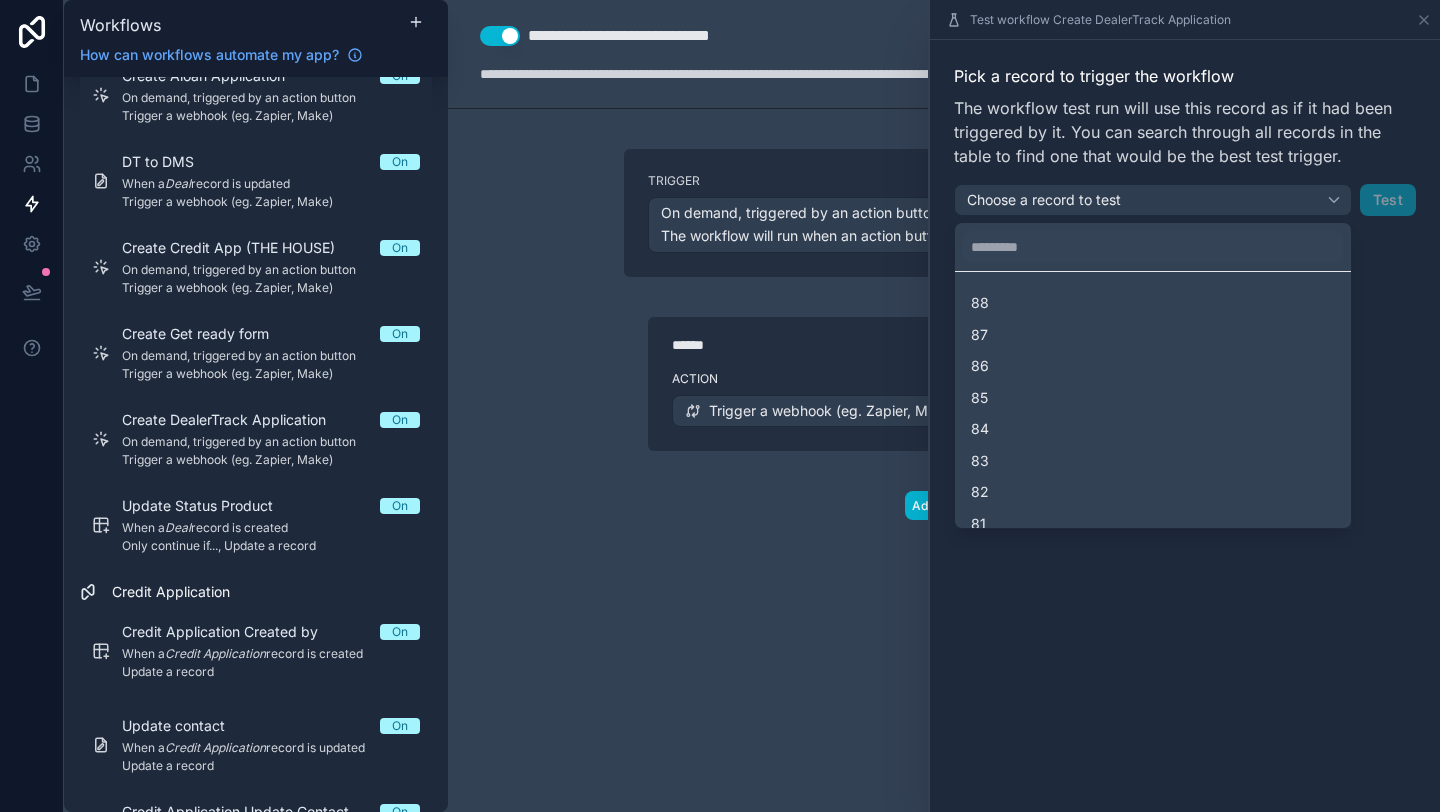 click at bounding box center (1185, 406) 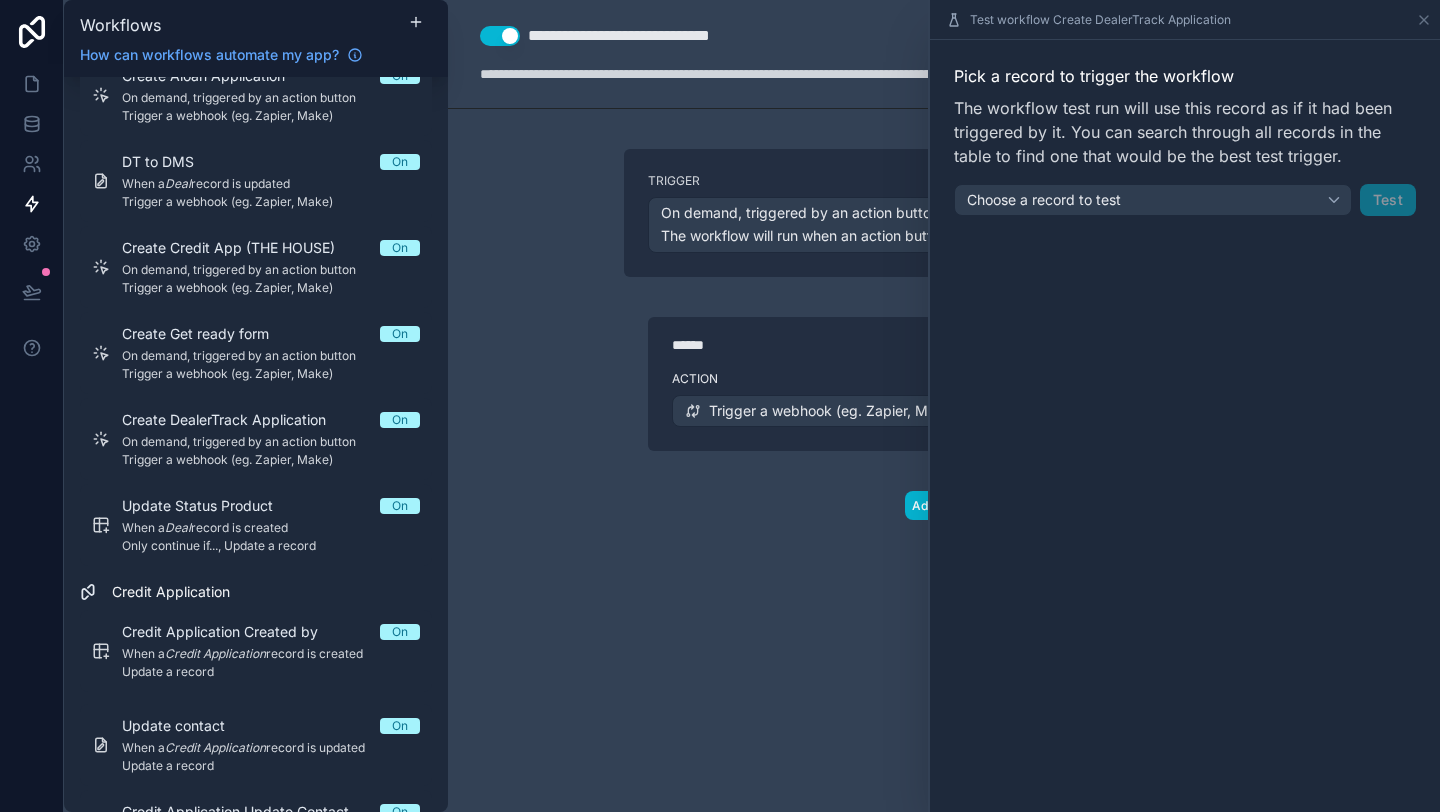 click on "Test workflow Create DealerTrack Application" at bounding box center [1185, 19] 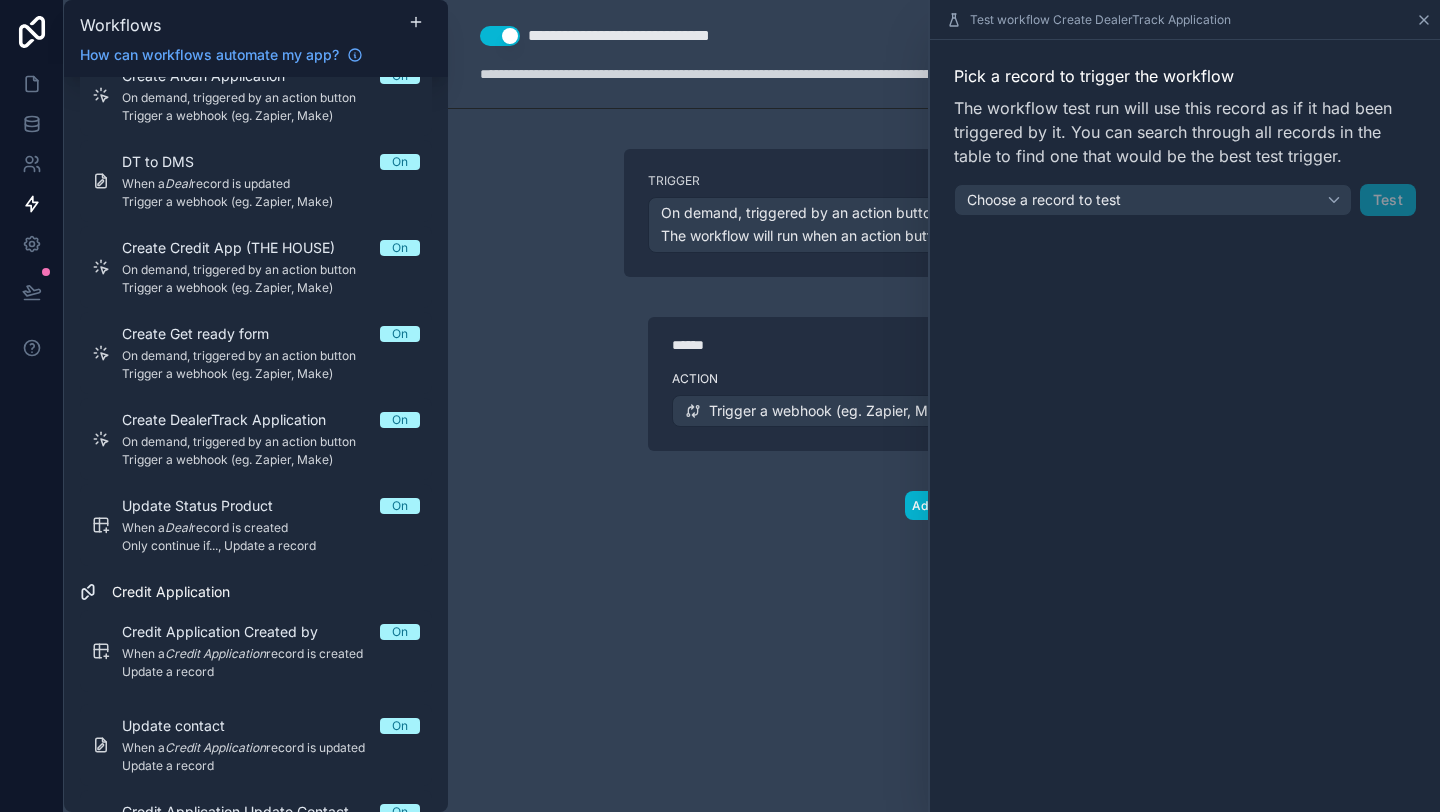 click 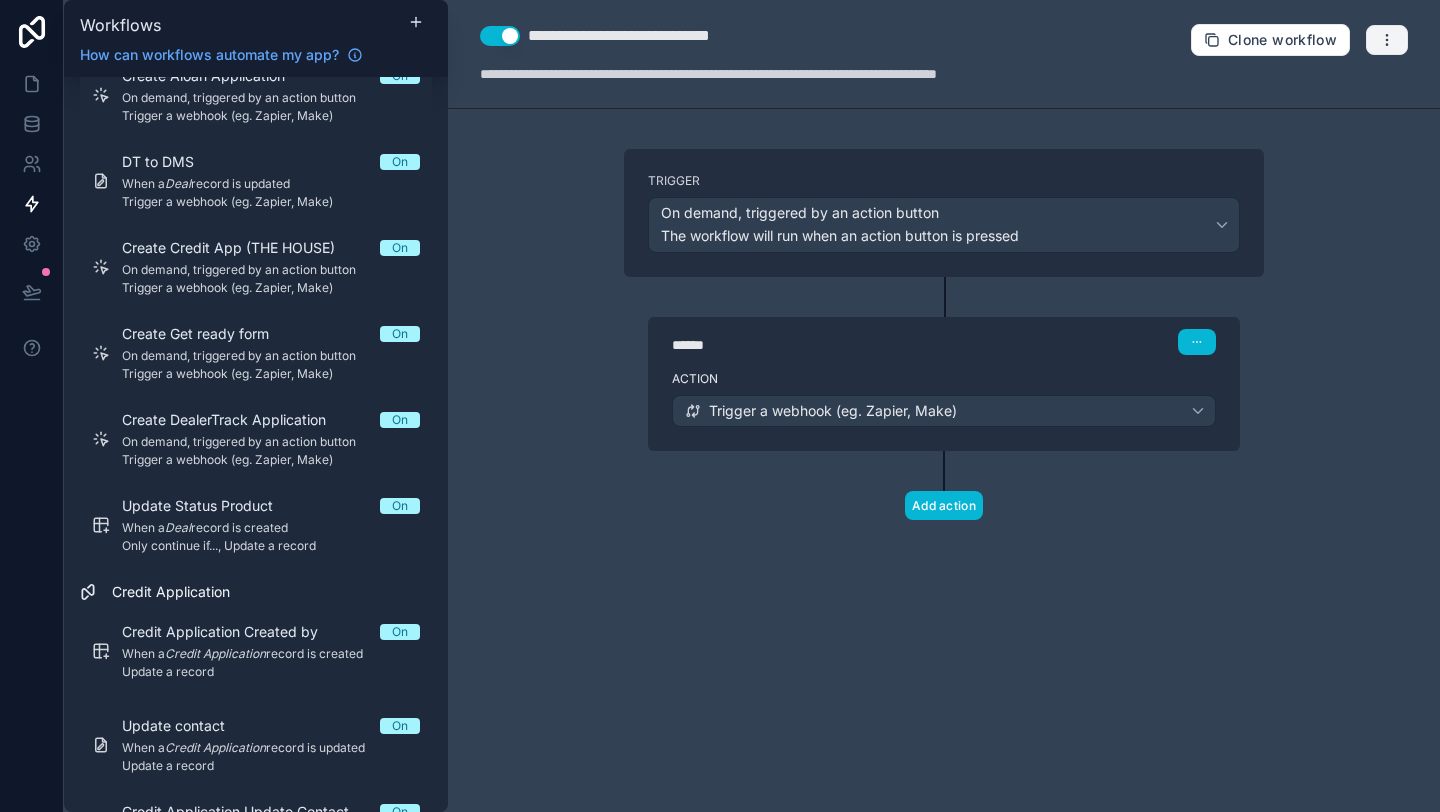 click 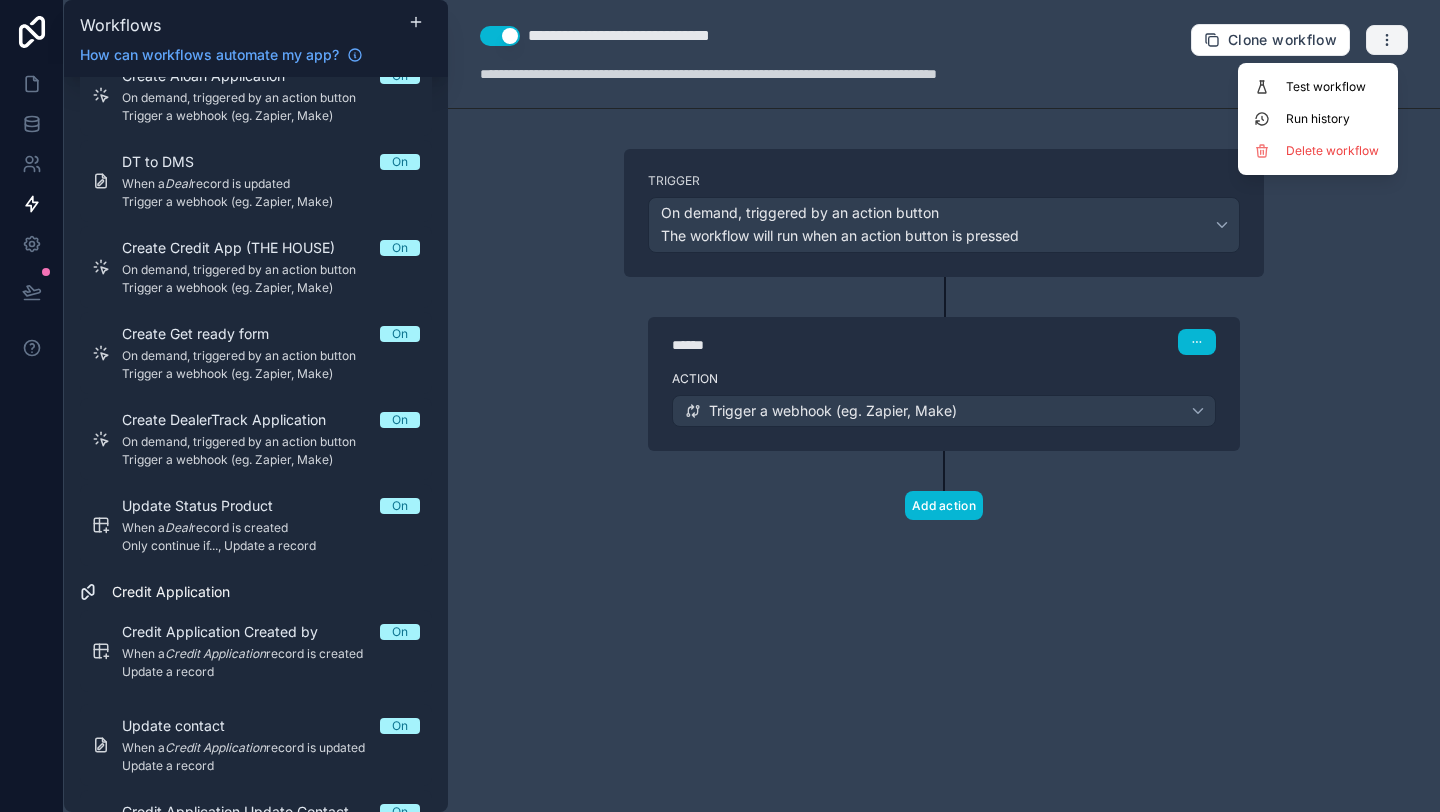 type 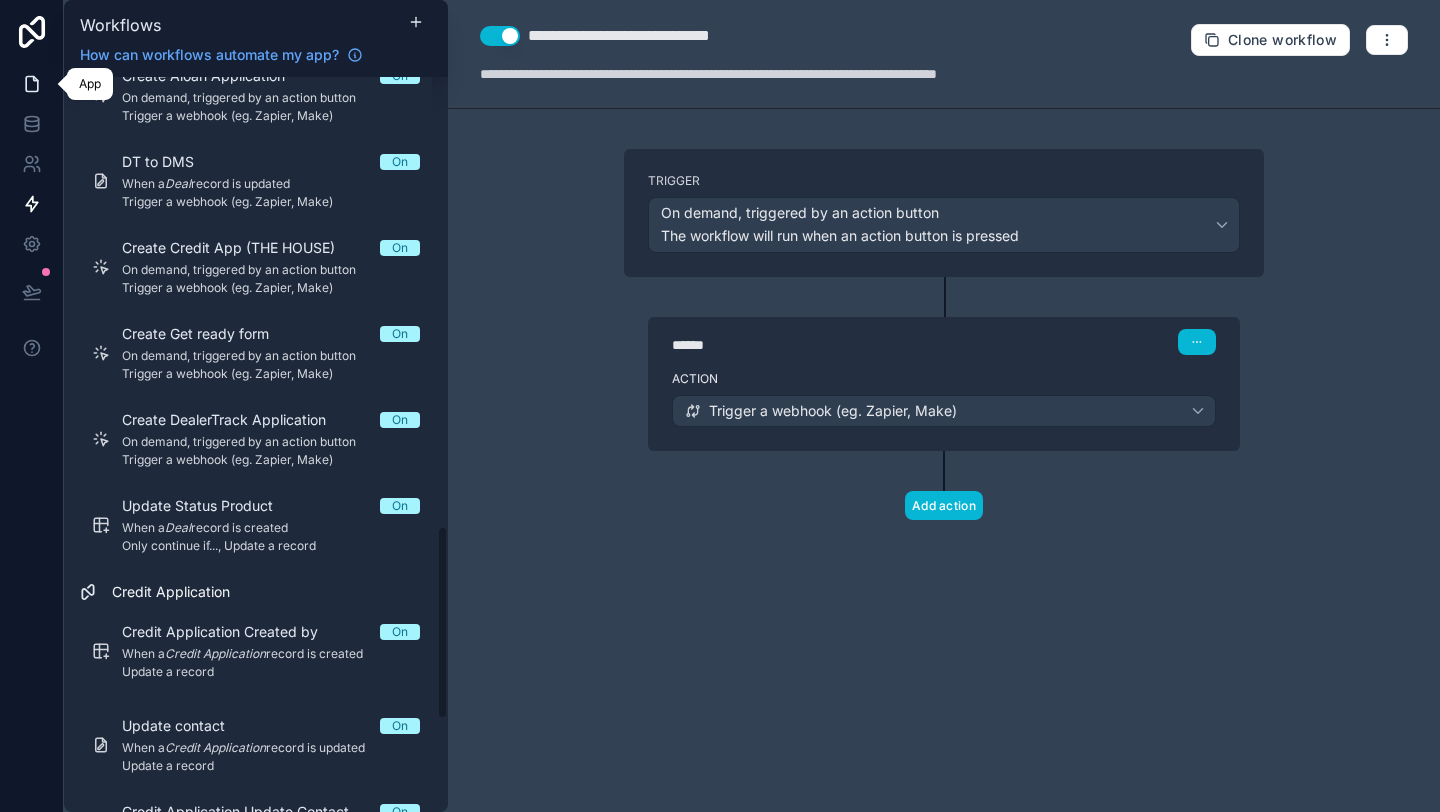 click 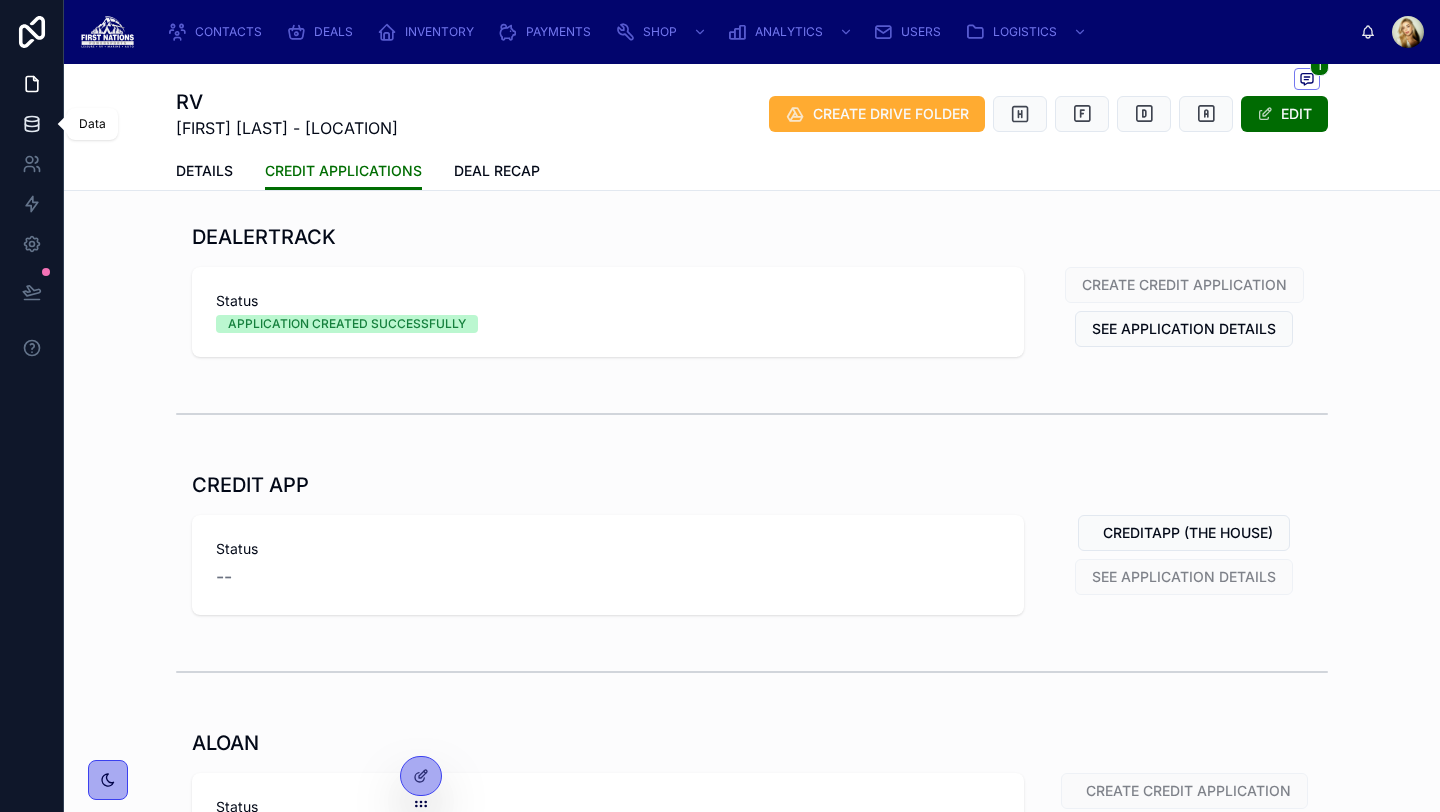 click 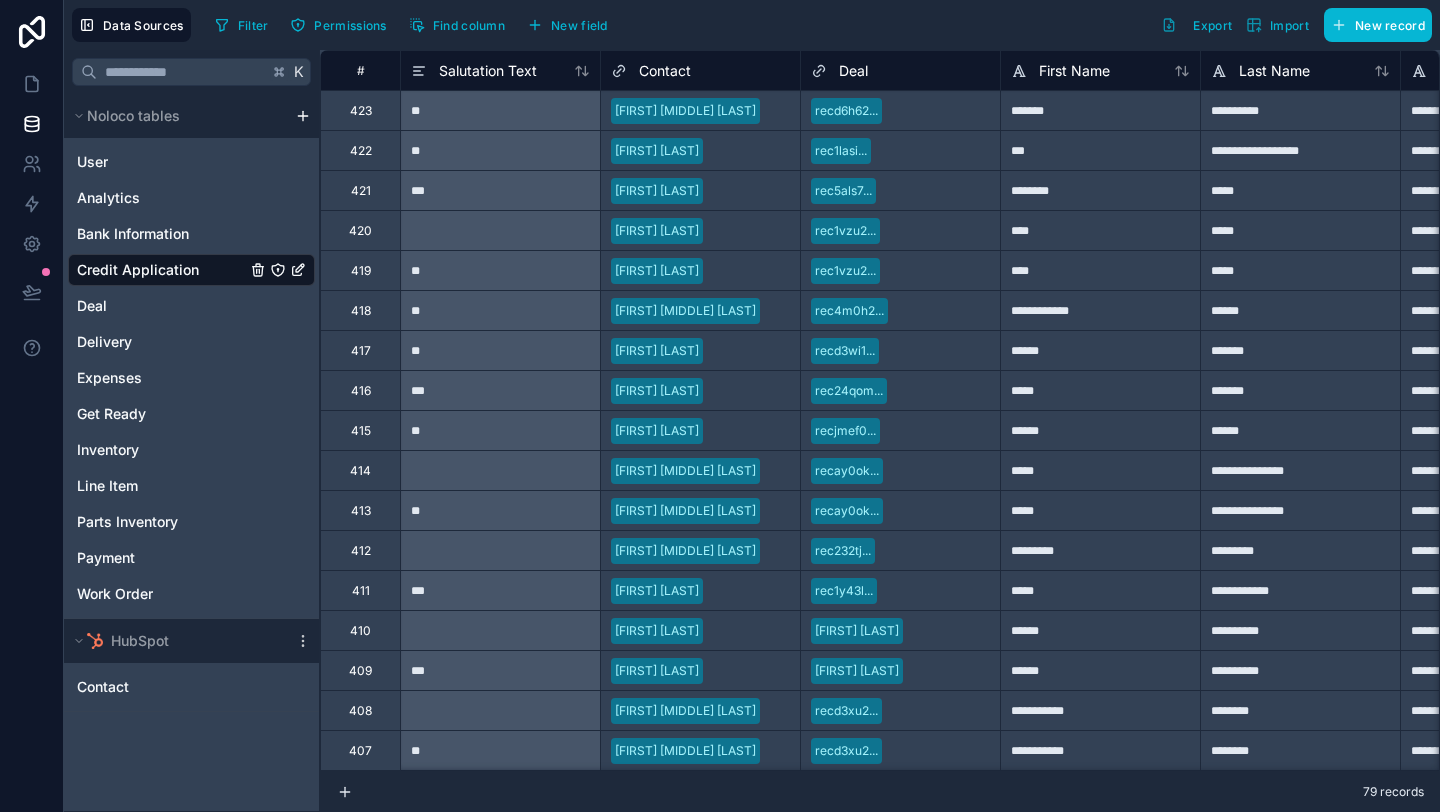 click on "Credit Application" at bounding box center (191, 270) 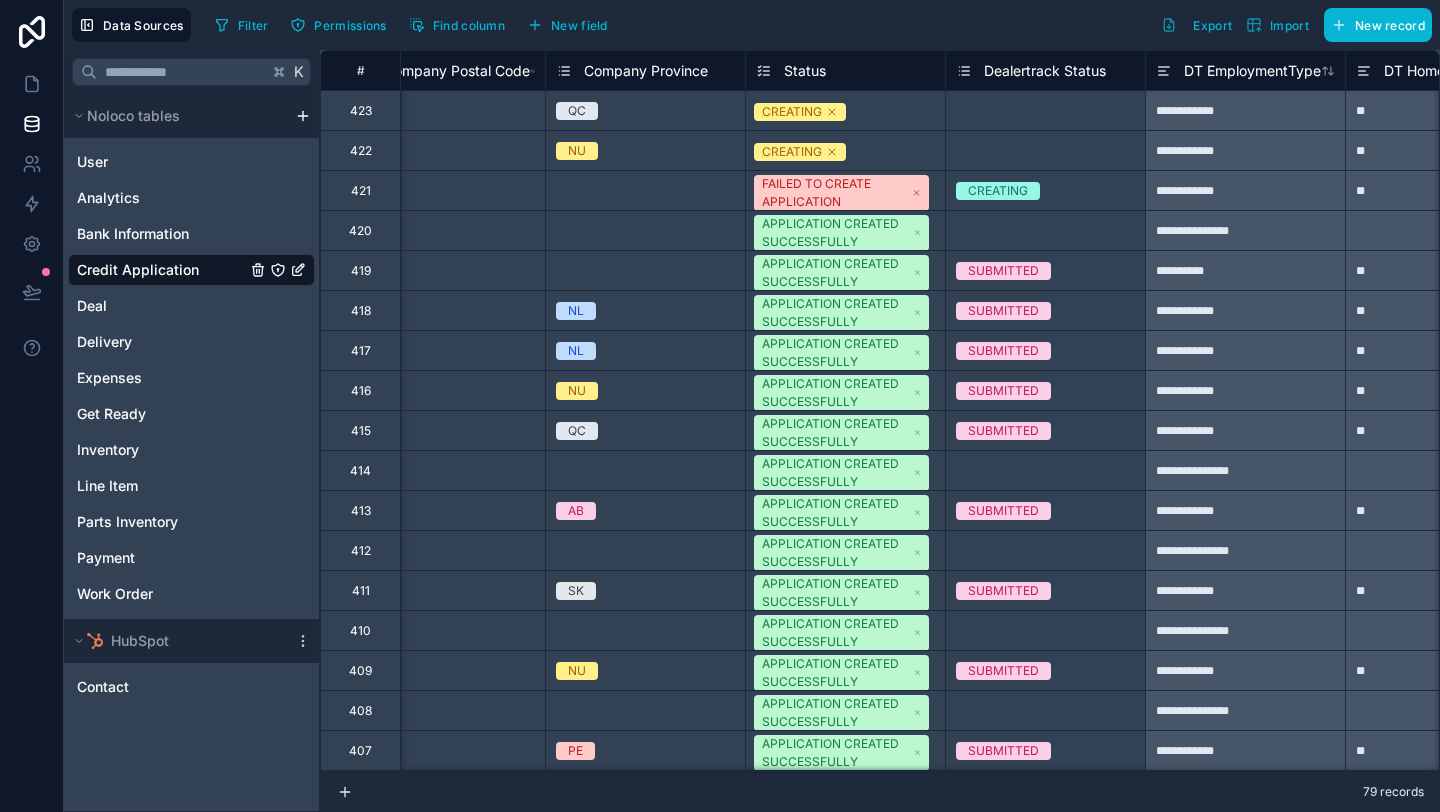 scroll, scrollTop: 0, scrollLeft: 6456, axis: horizontal 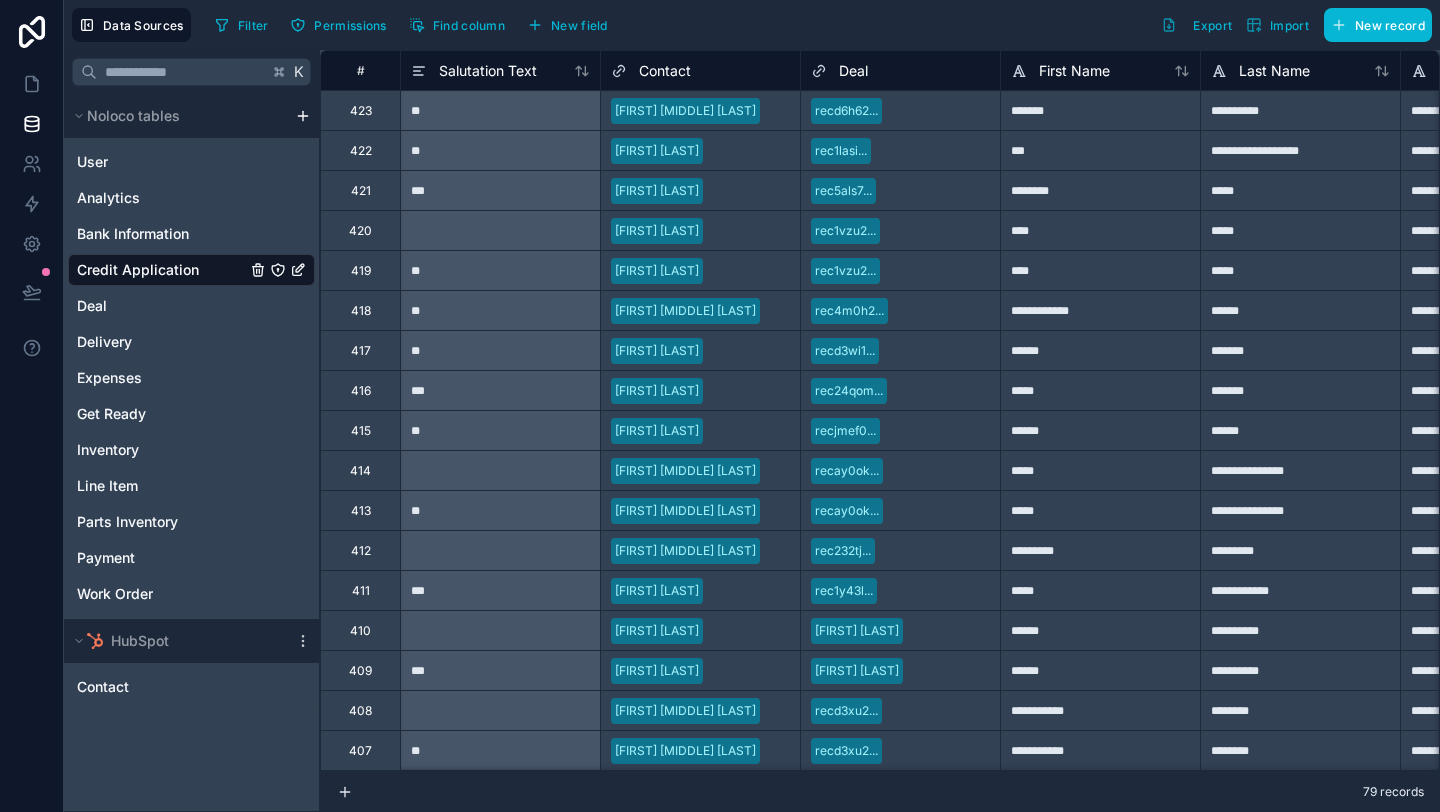 click on "421" at bounding box center (361, 191) 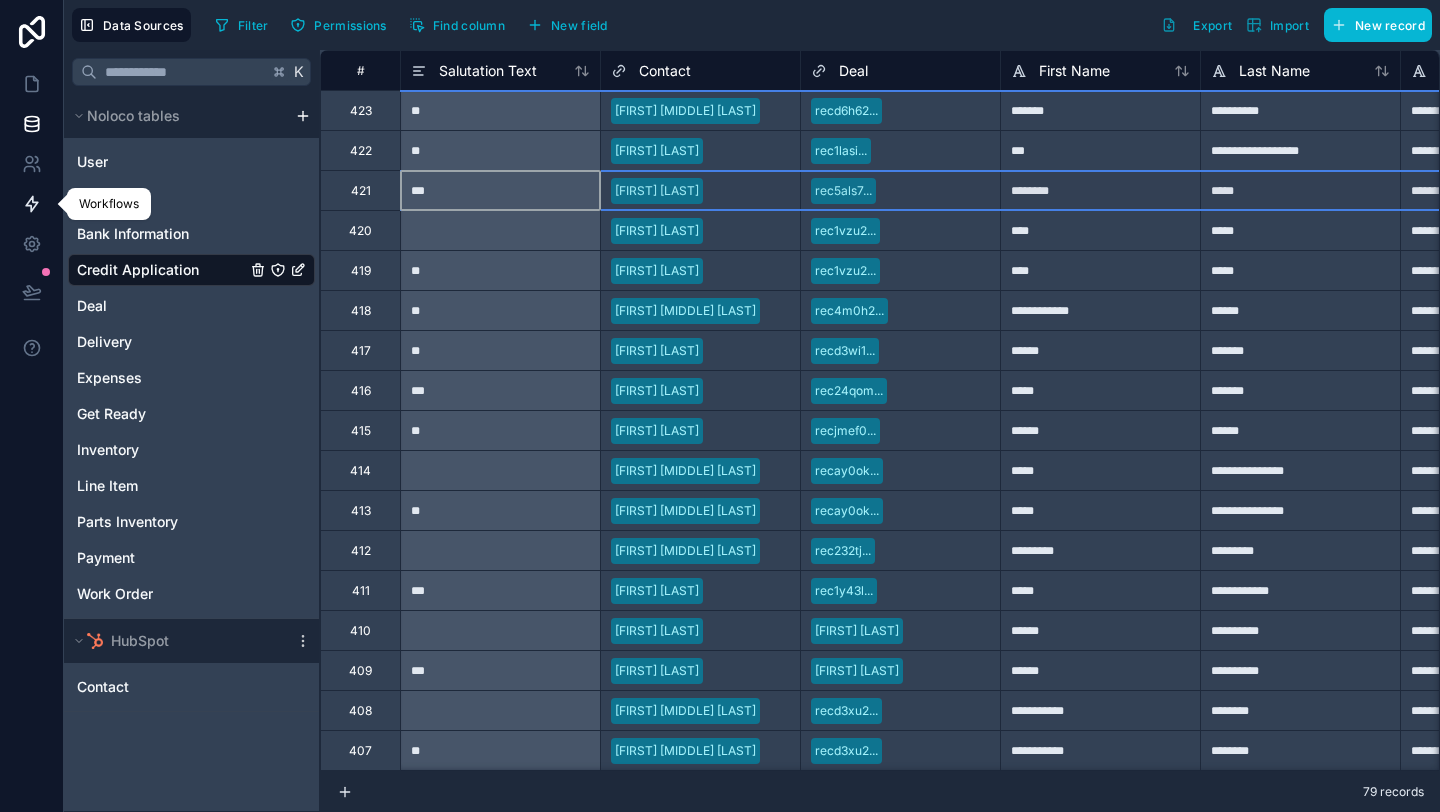 click 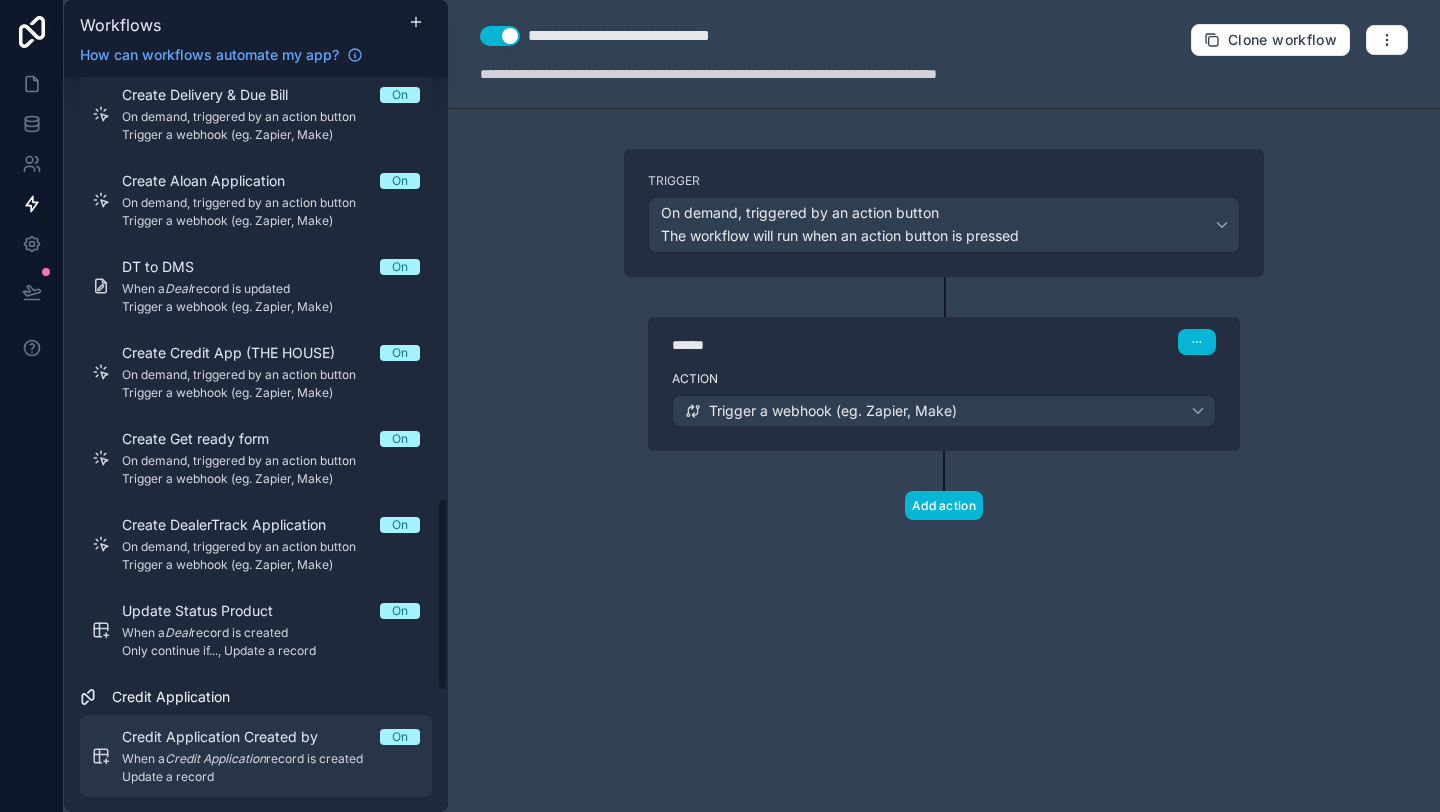 scroll, scrollTop: 1599, scrollLeft: 0, axis: vertical 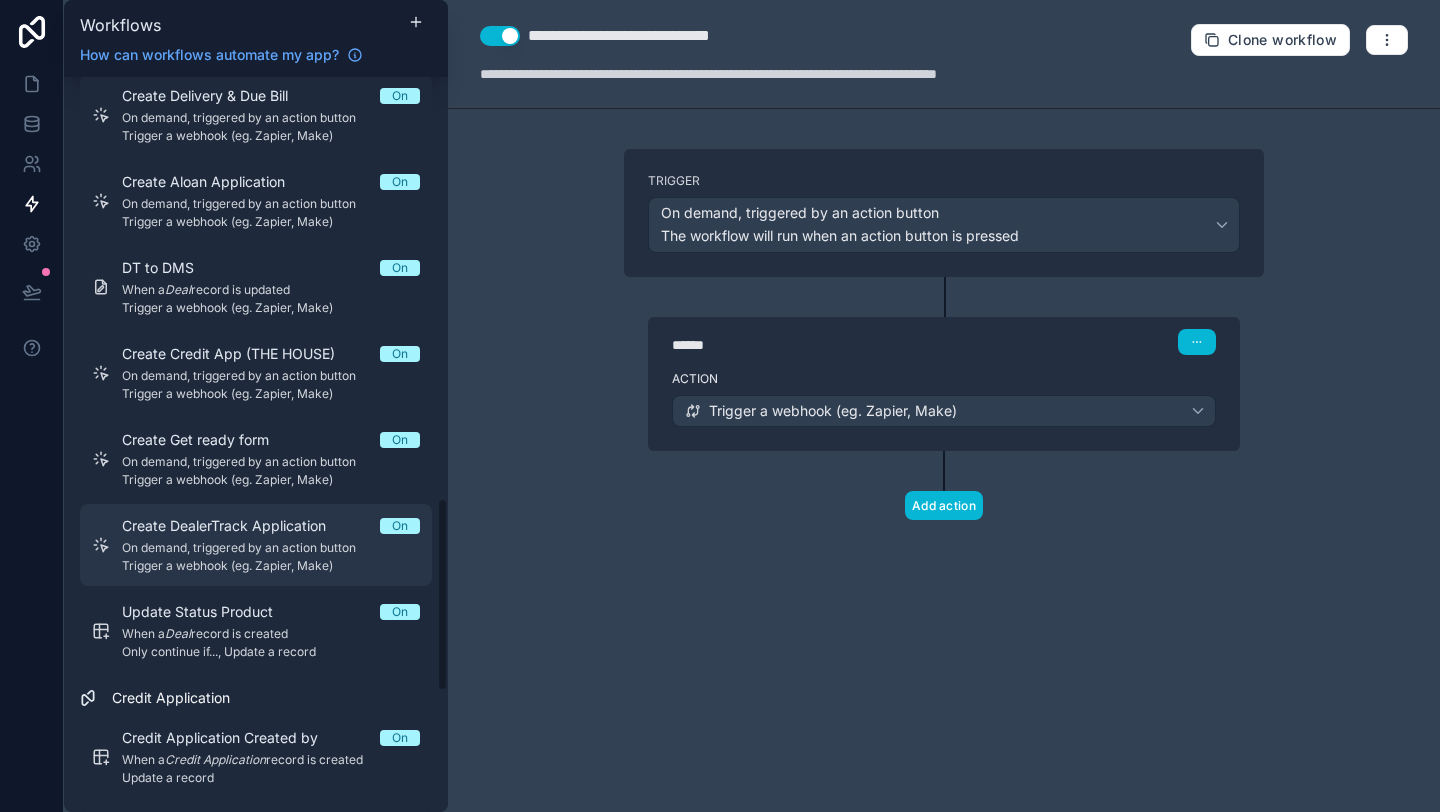click on "On demand, triggered by an action button" at bounding box center (271, 548) 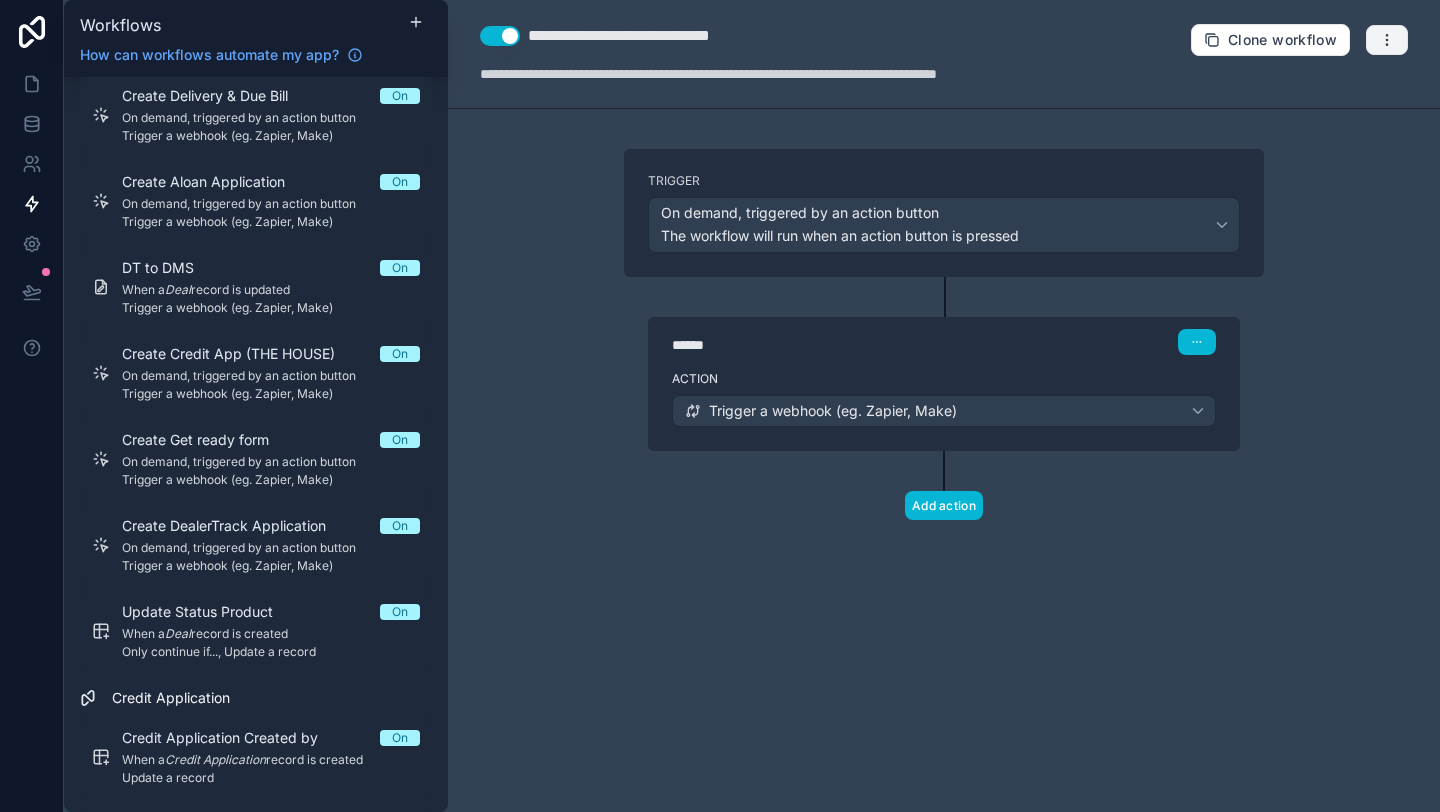 click 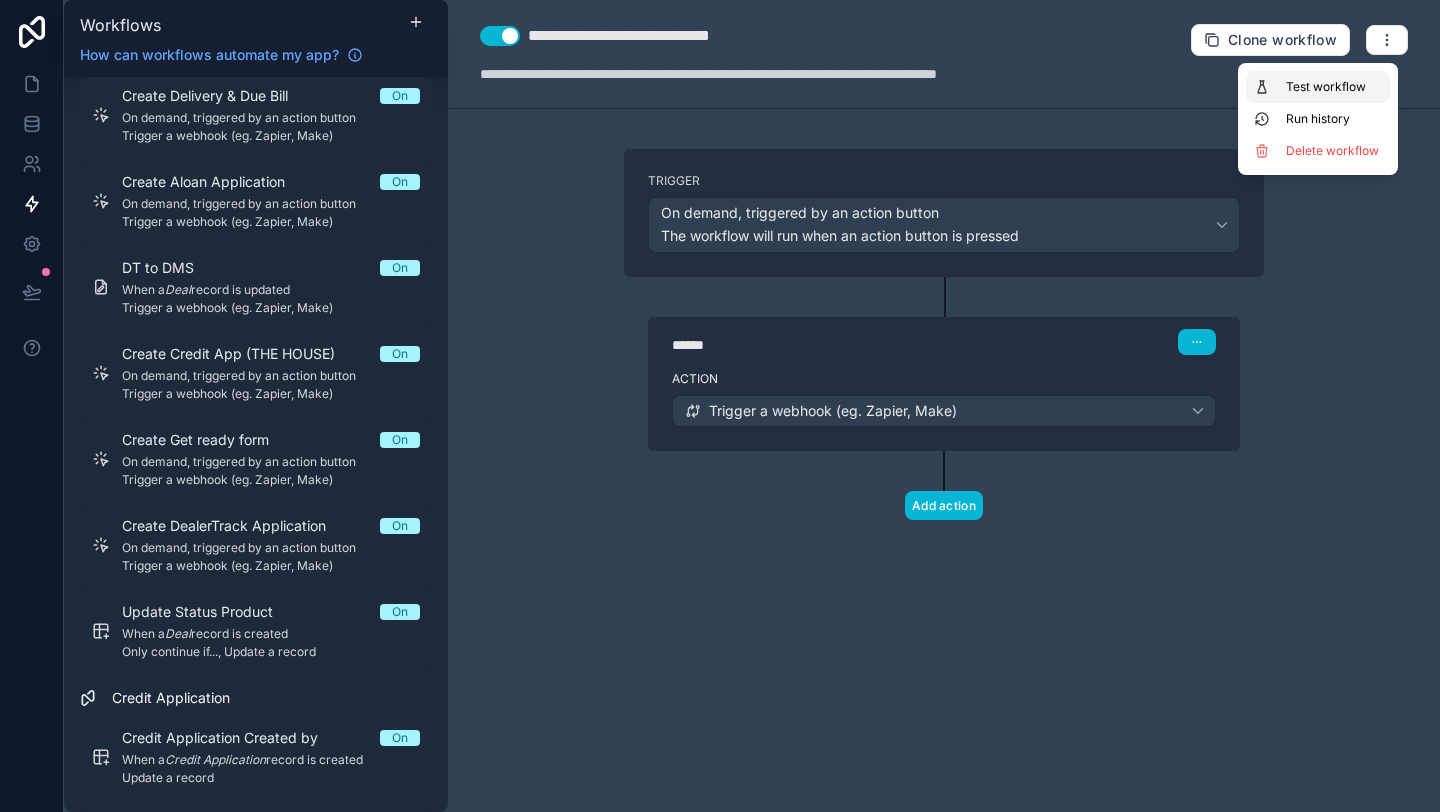 click on "Test workflow" at bounding box center (1334, 87) 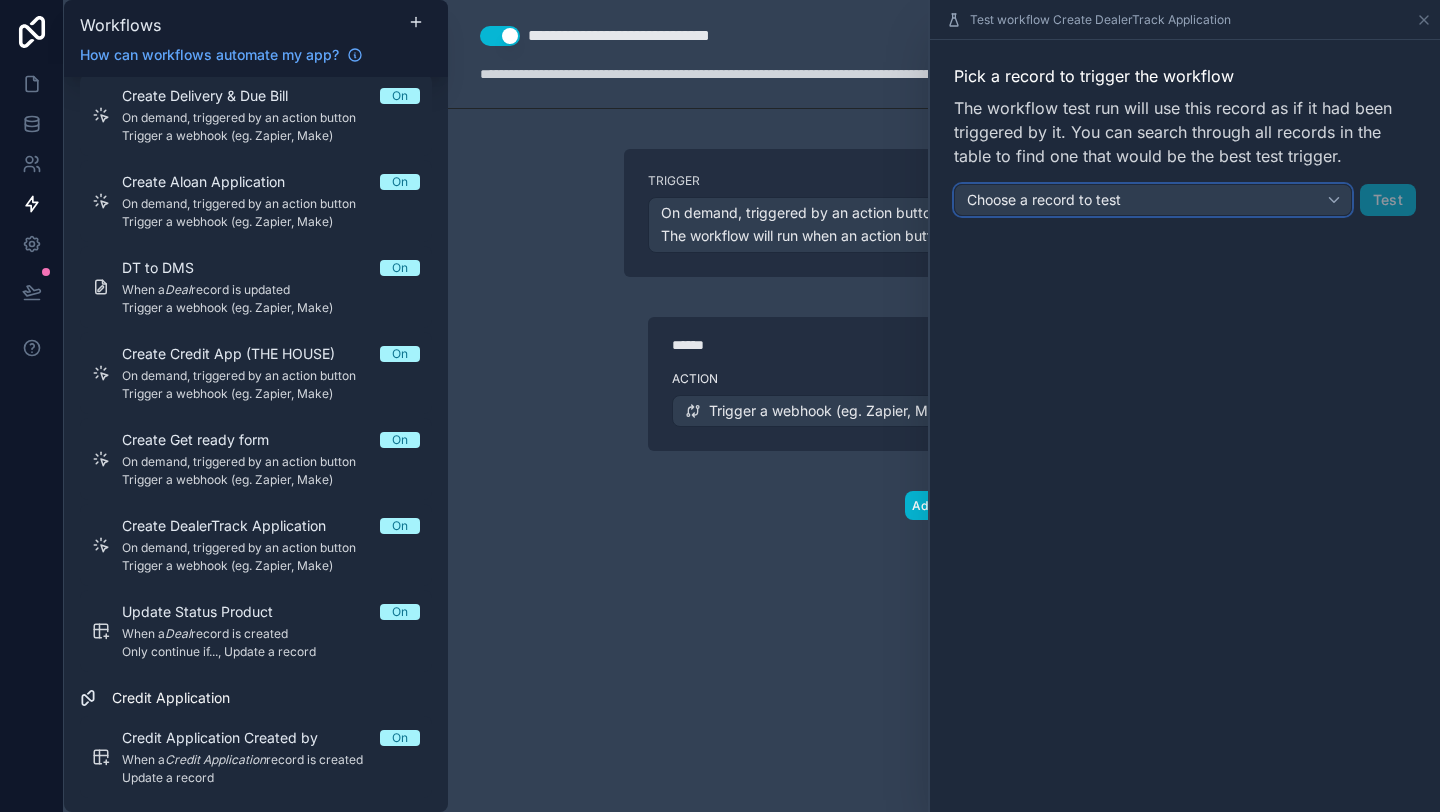 click on "Choose a record to test" at bounding box center (1153, 200) 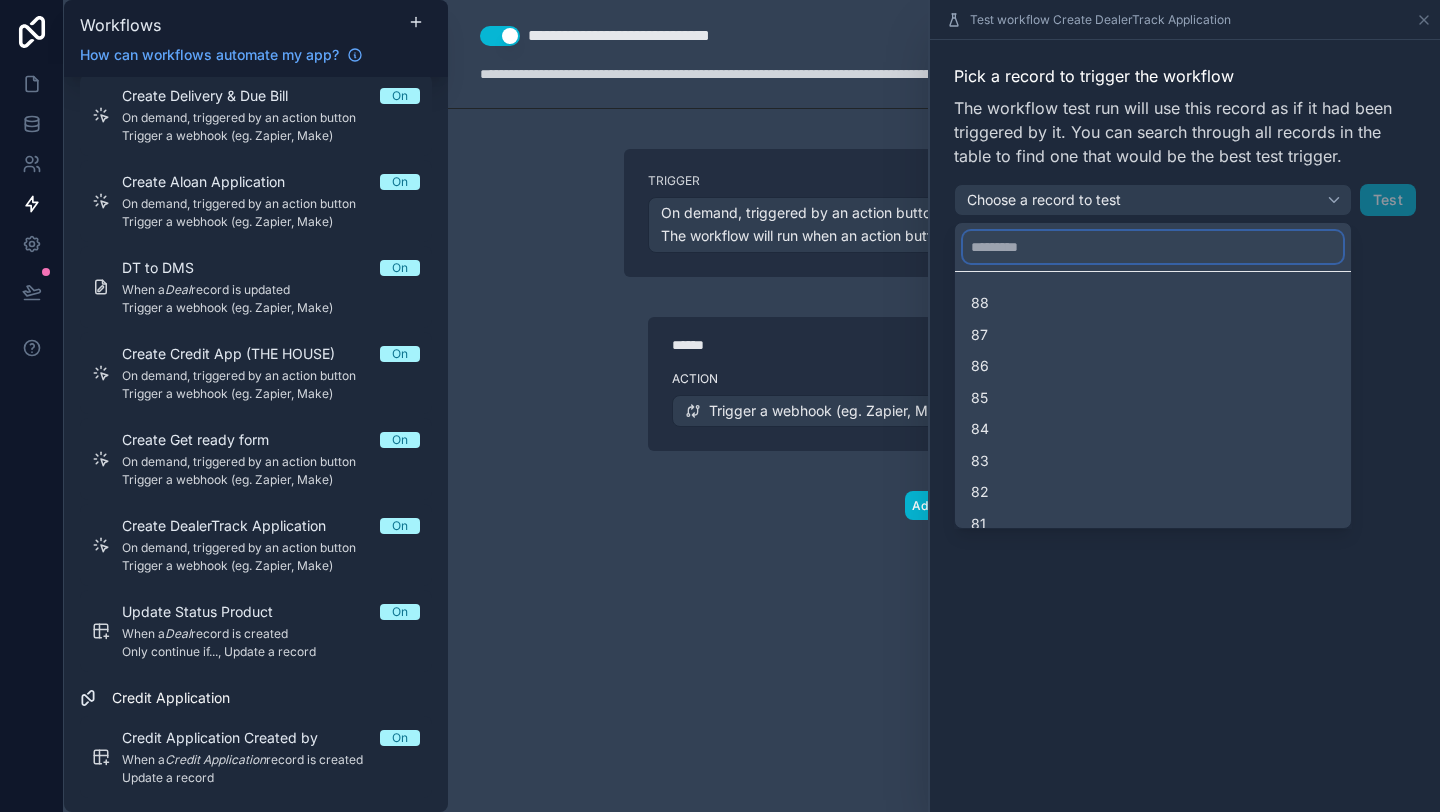 click at bounding box center [1153, 247] 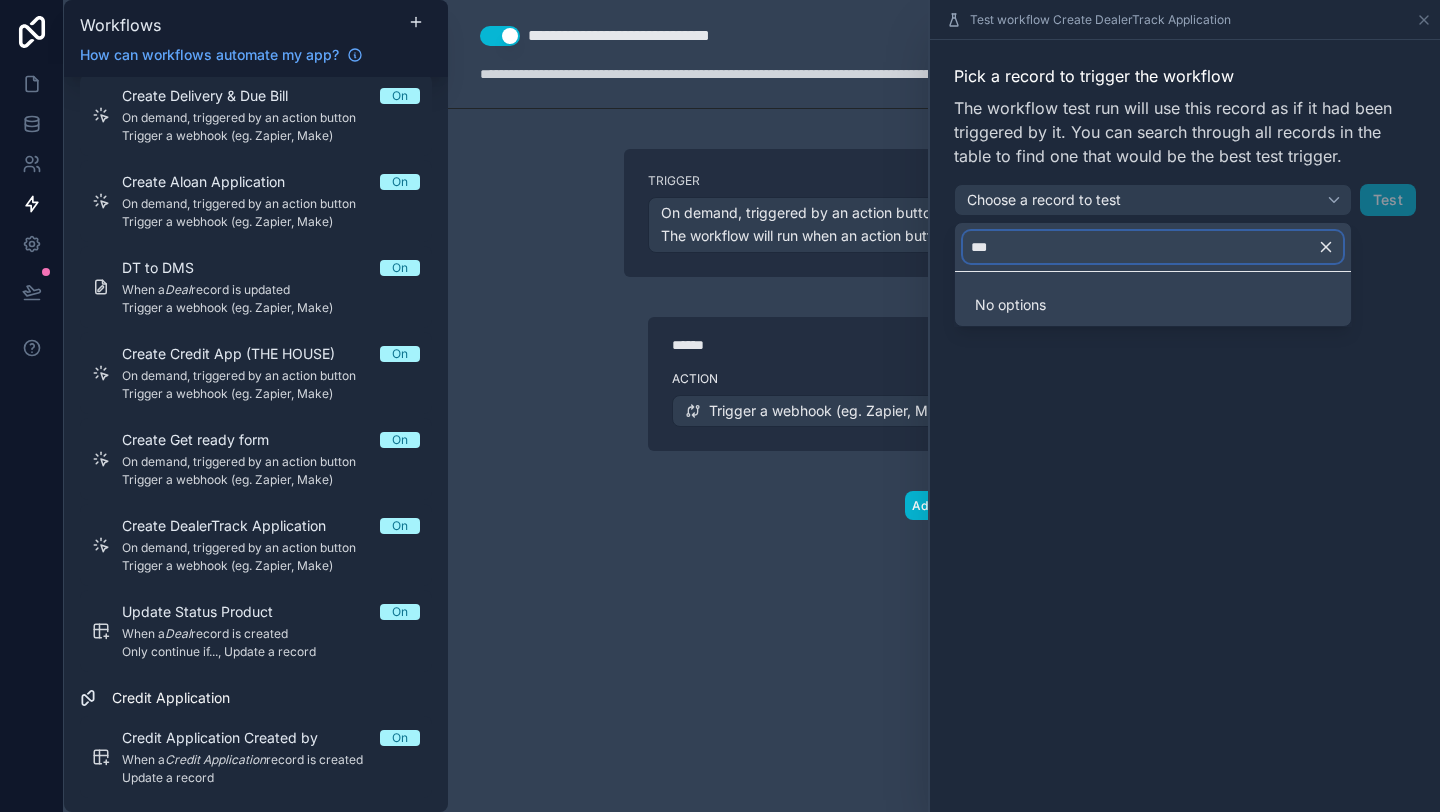 type on "***" 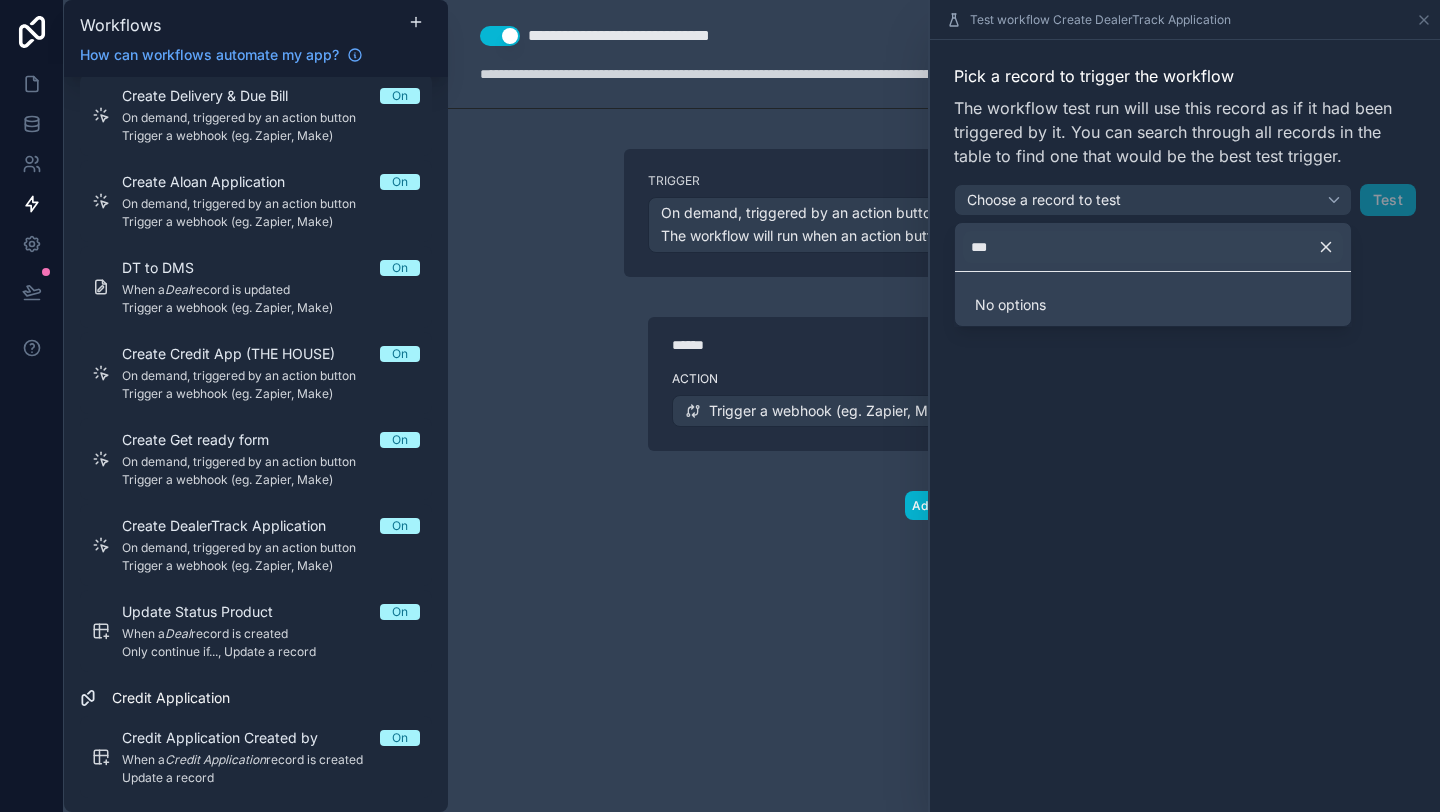 click 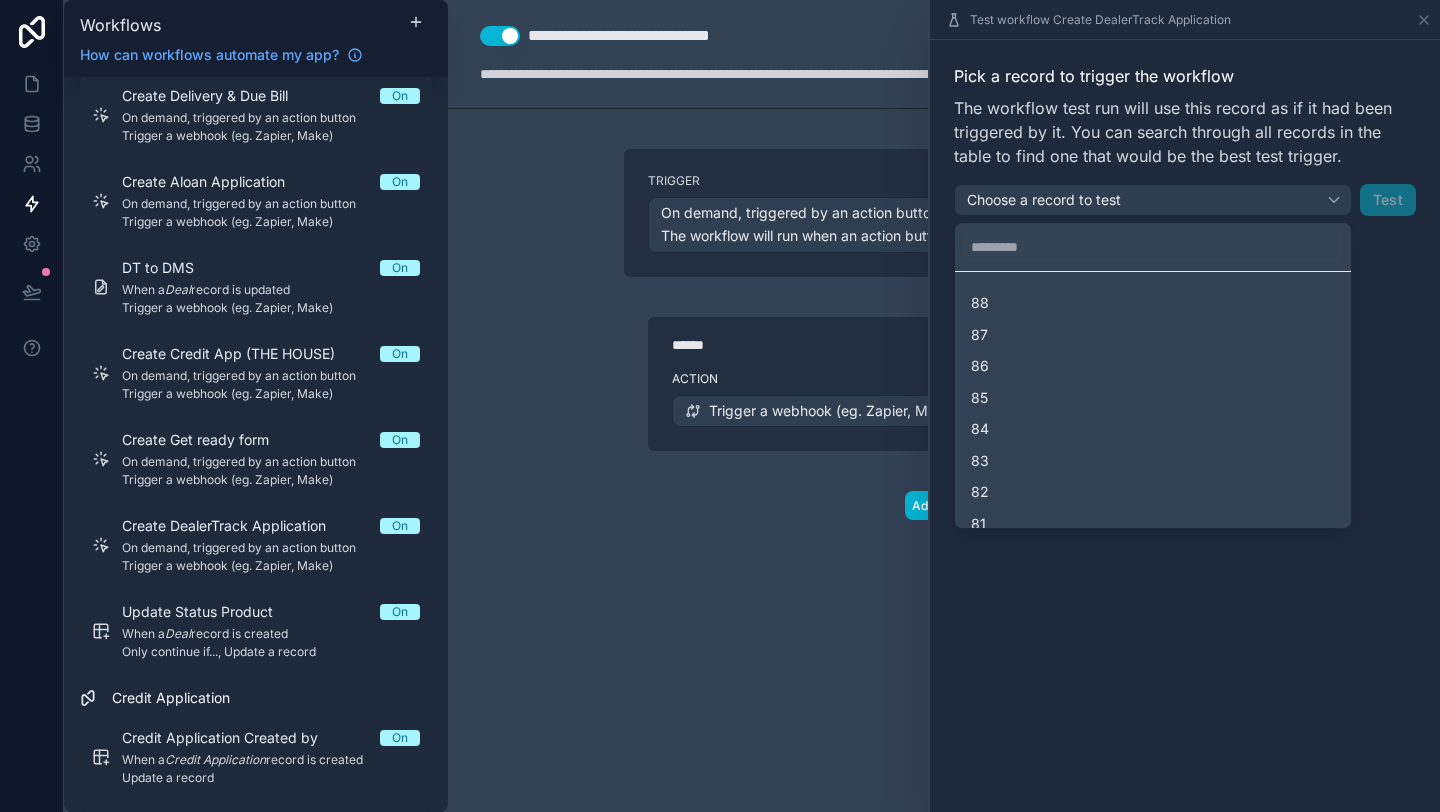 click at bounding box center [1185, 406] 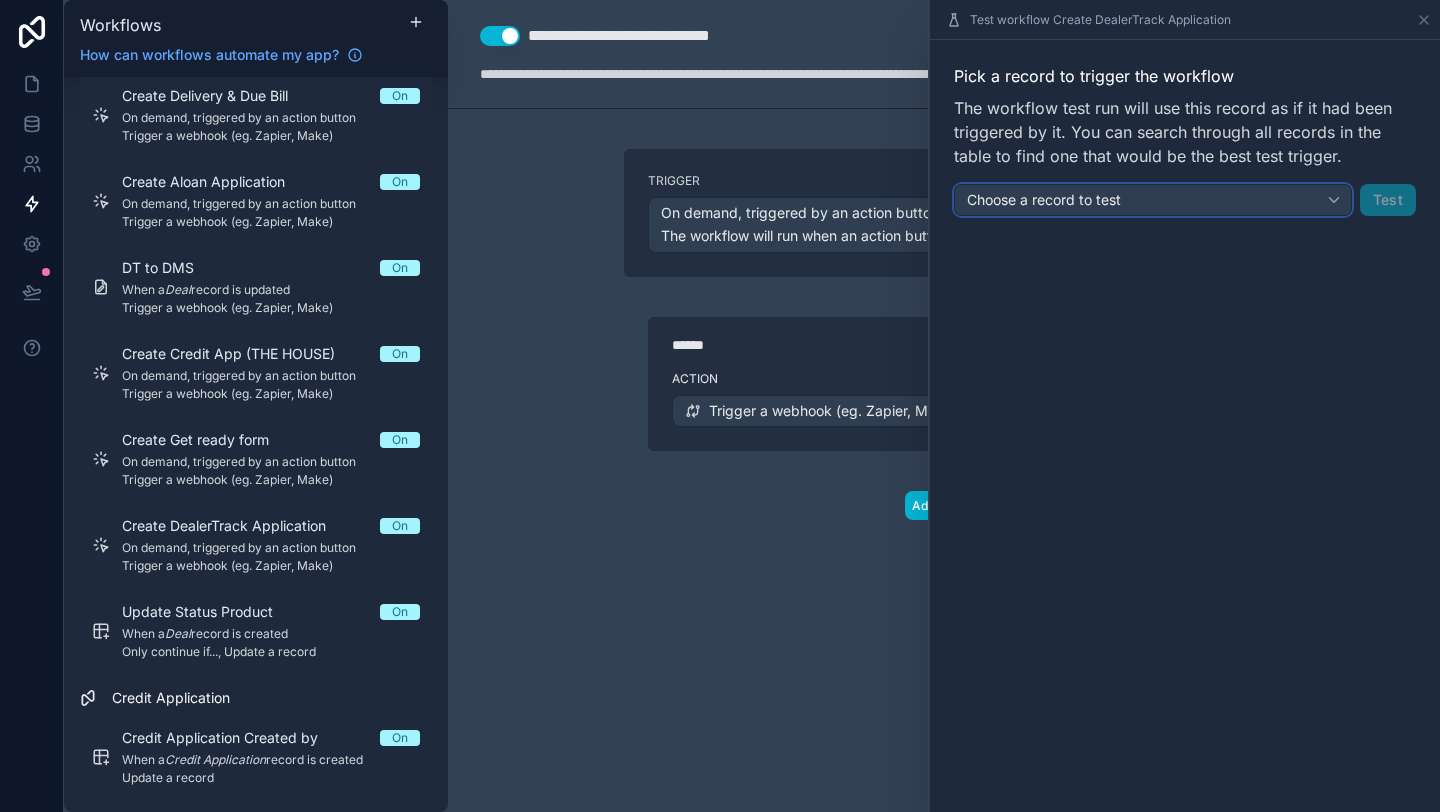 click on "Choose a record to test" at bounding box center [1153, 200] 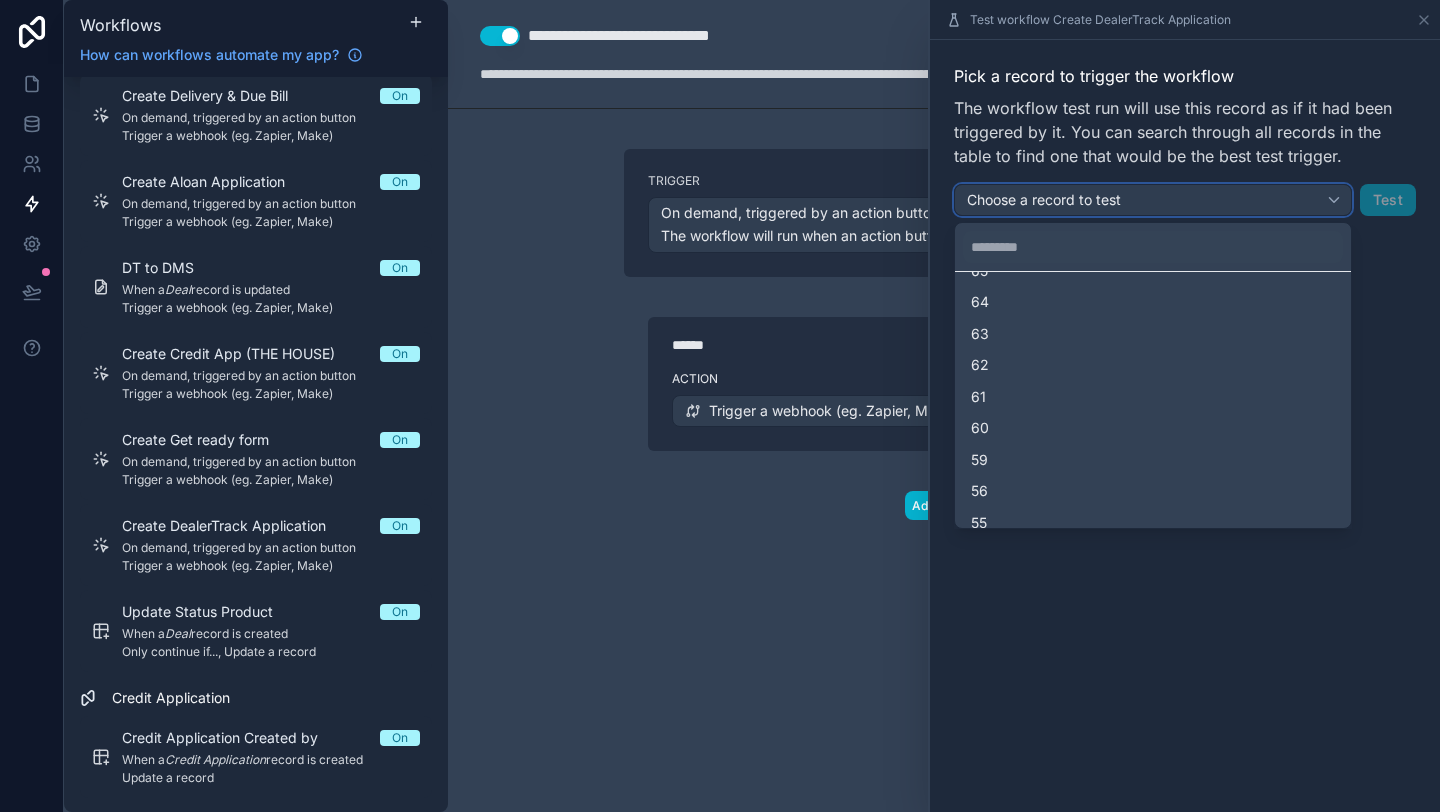 scroll, scrollTop: 0, scrollLeft: 0, axis: both 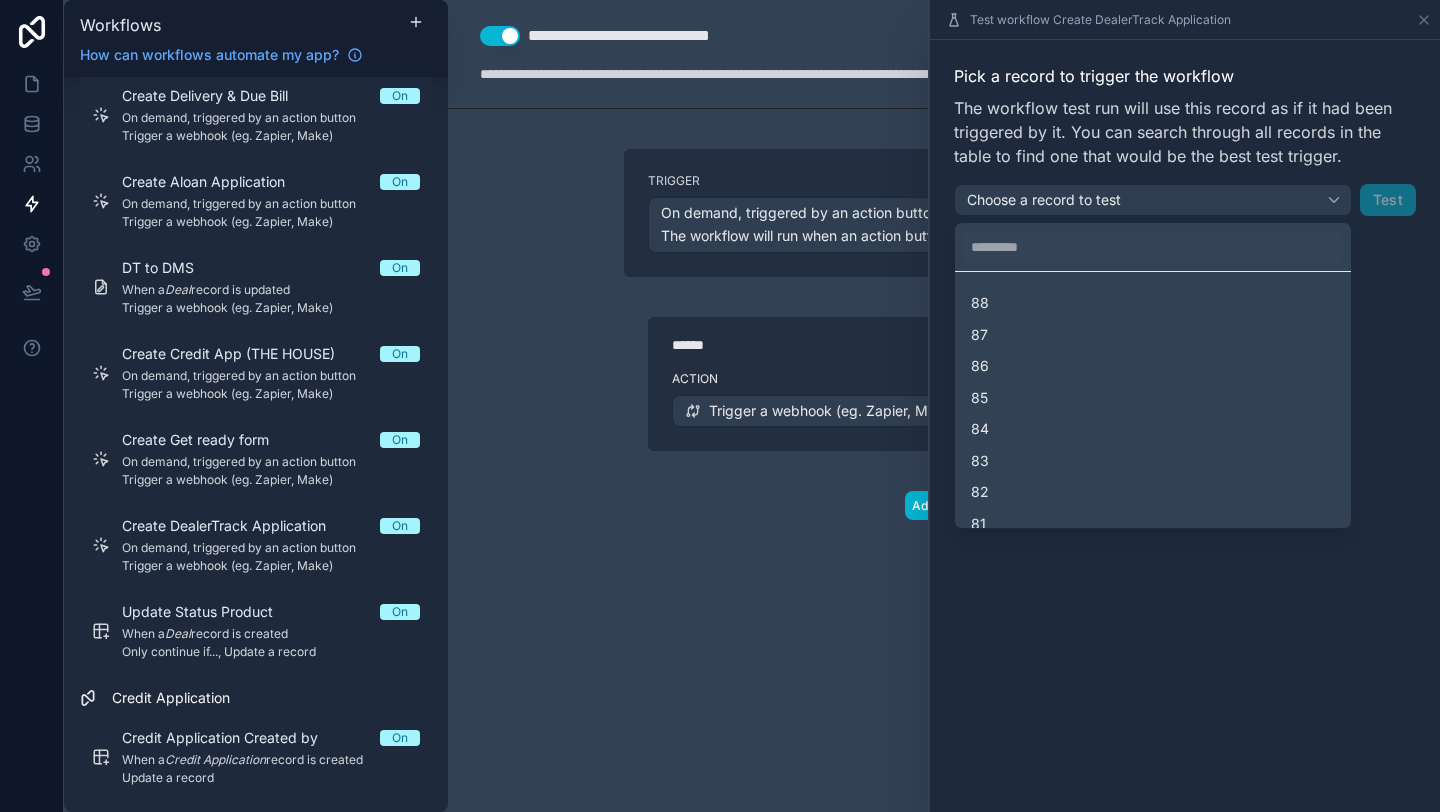 click on "Trigger On demand, triggered by an action button The workflow will run when an action button is pressed ****** Step 1 Action Trigger a webhook (eg. Zapier, Make) Add action" at bounding box center [944, 366] 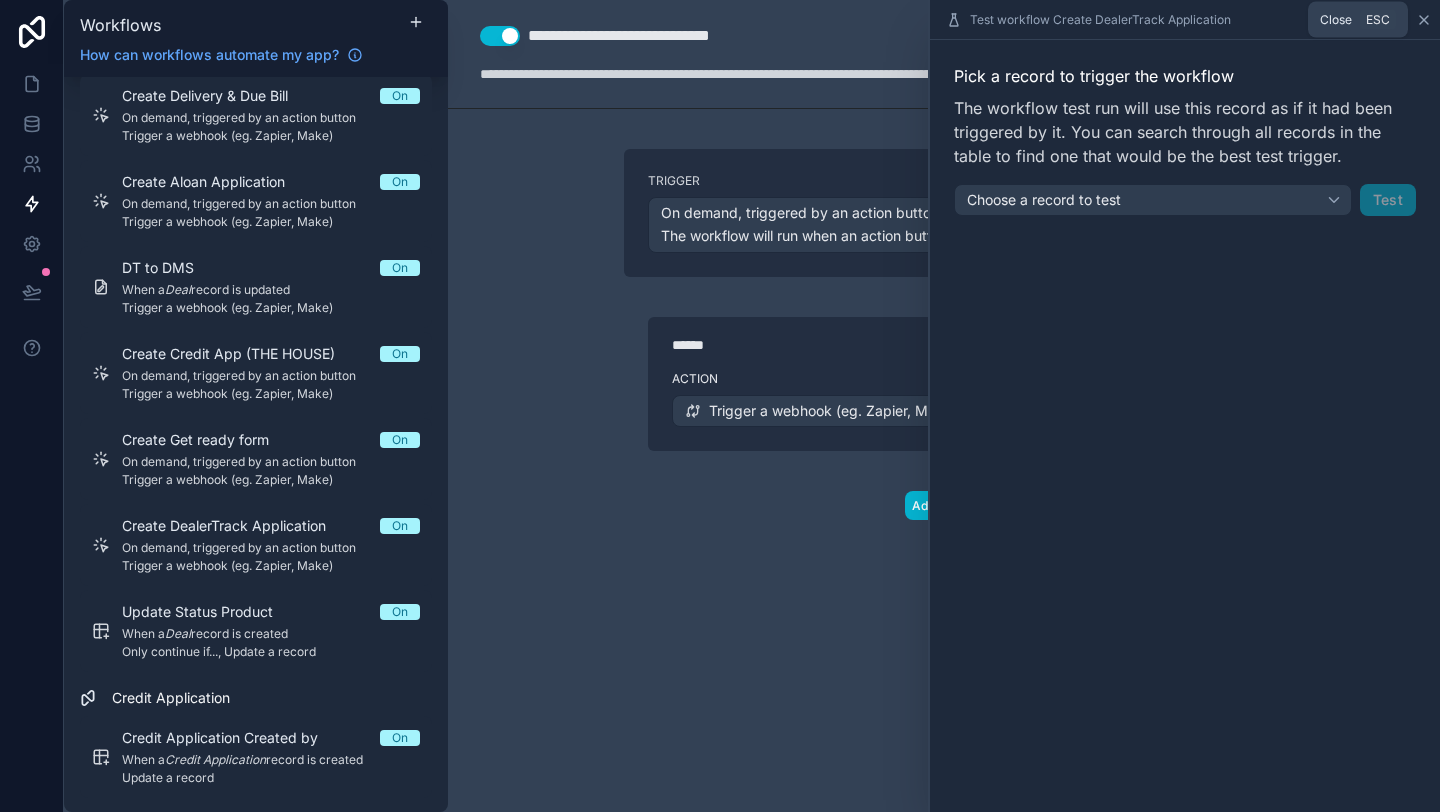 click 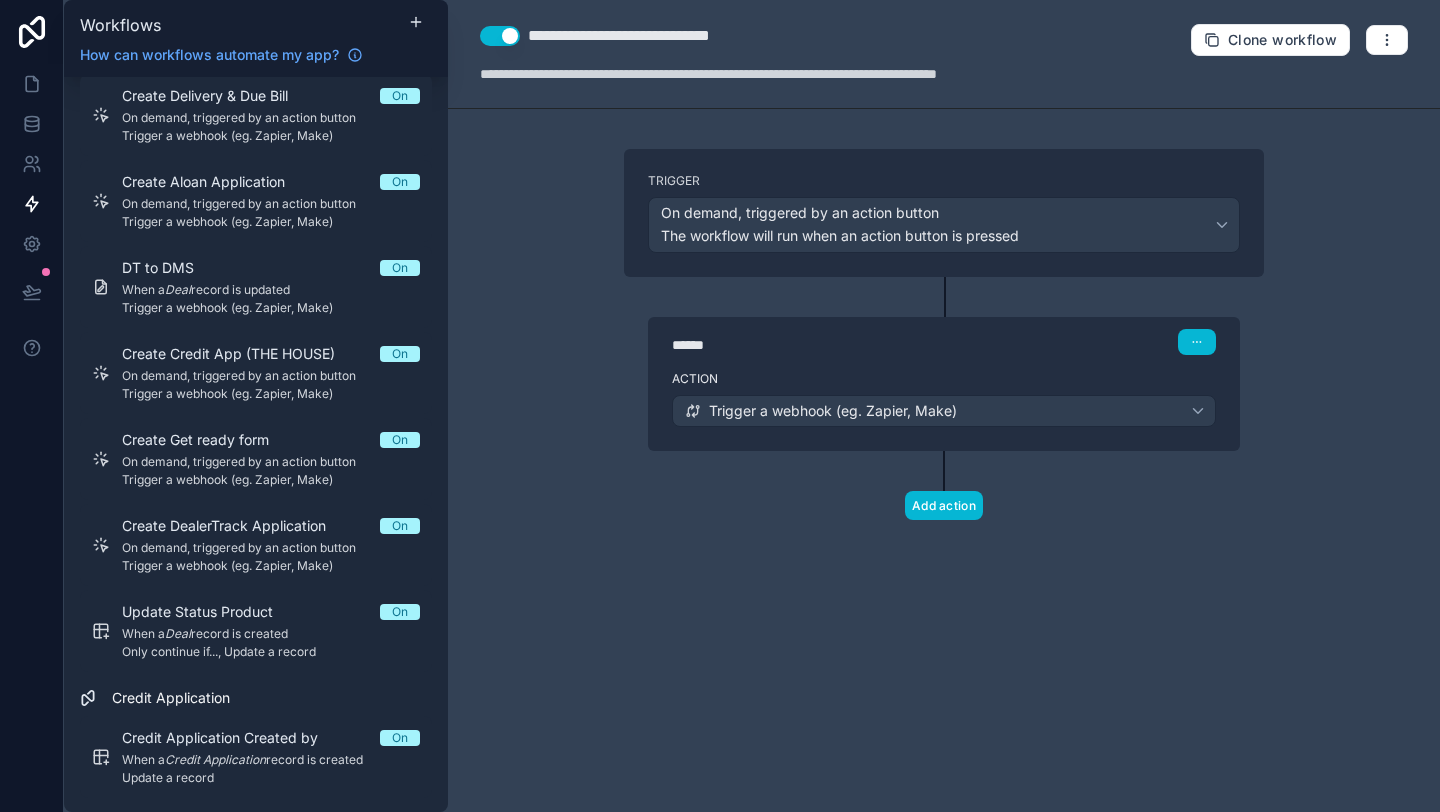 click on "Trigger" at bounding box center (944, 181) 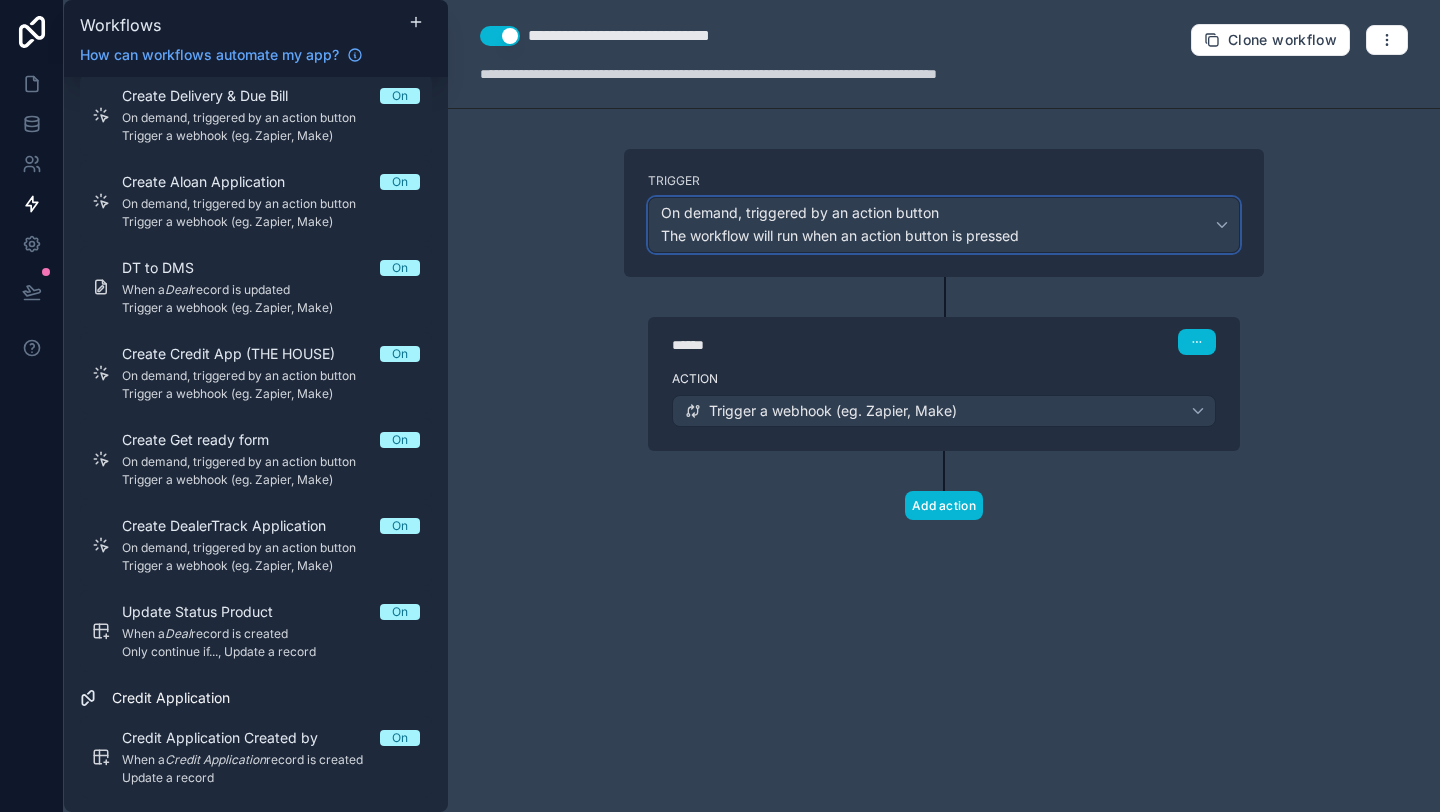 click on "On demand, triggered by an action button The workflow will run when an action button is pressed" at bounding box center [944, 225] 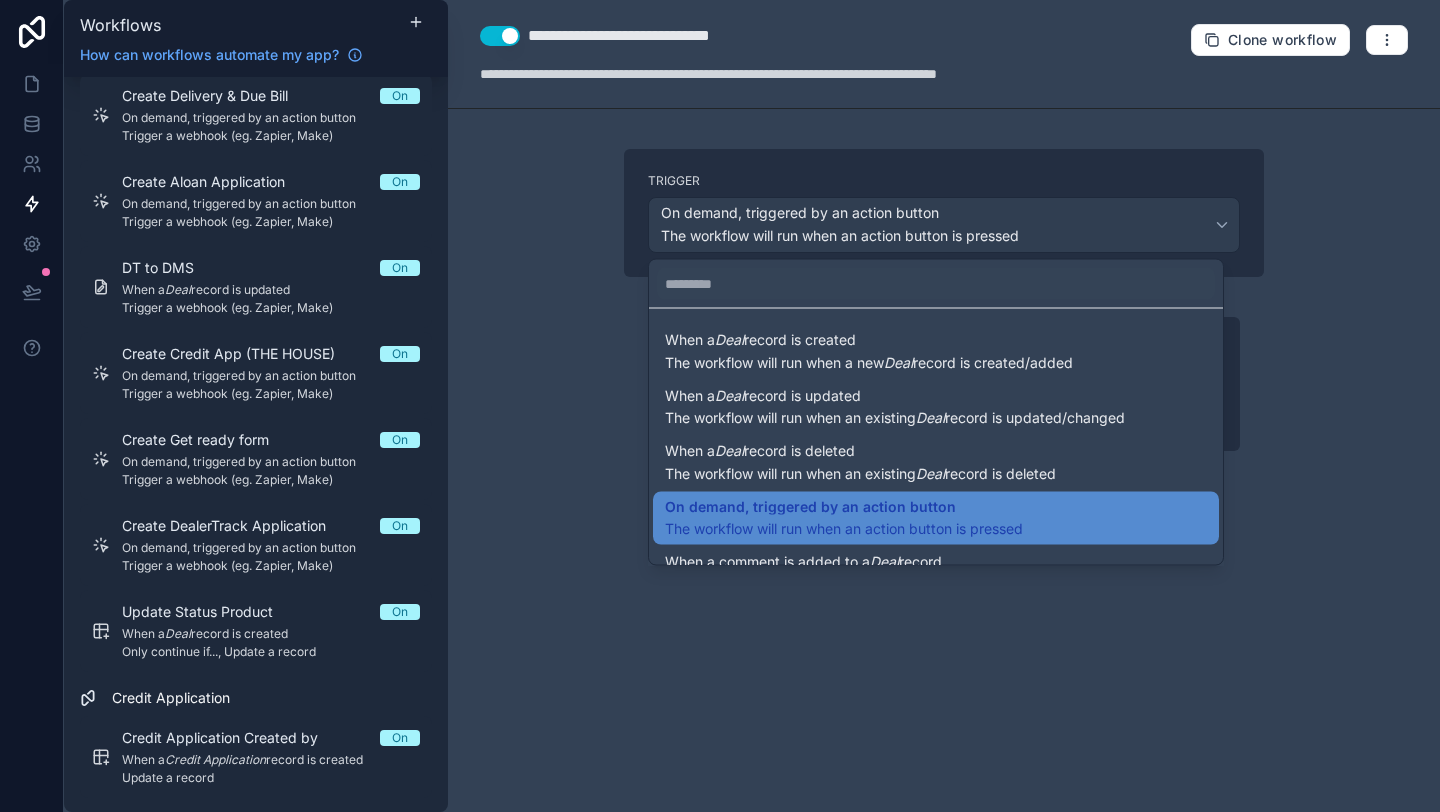 click at bounding box center [720, 406] 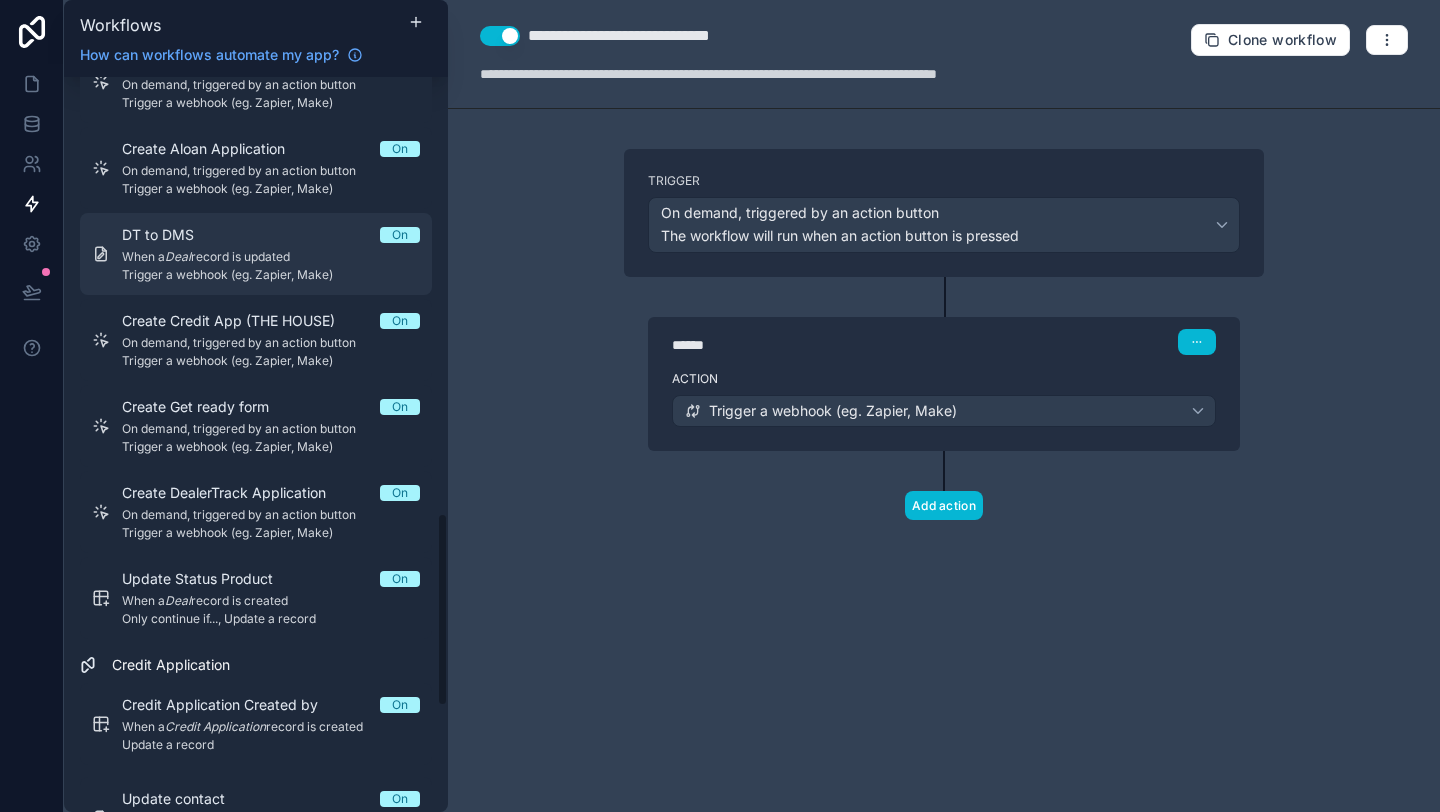 scroll, scrollTop: 1659, scrollLeft: 0, axis: vertical 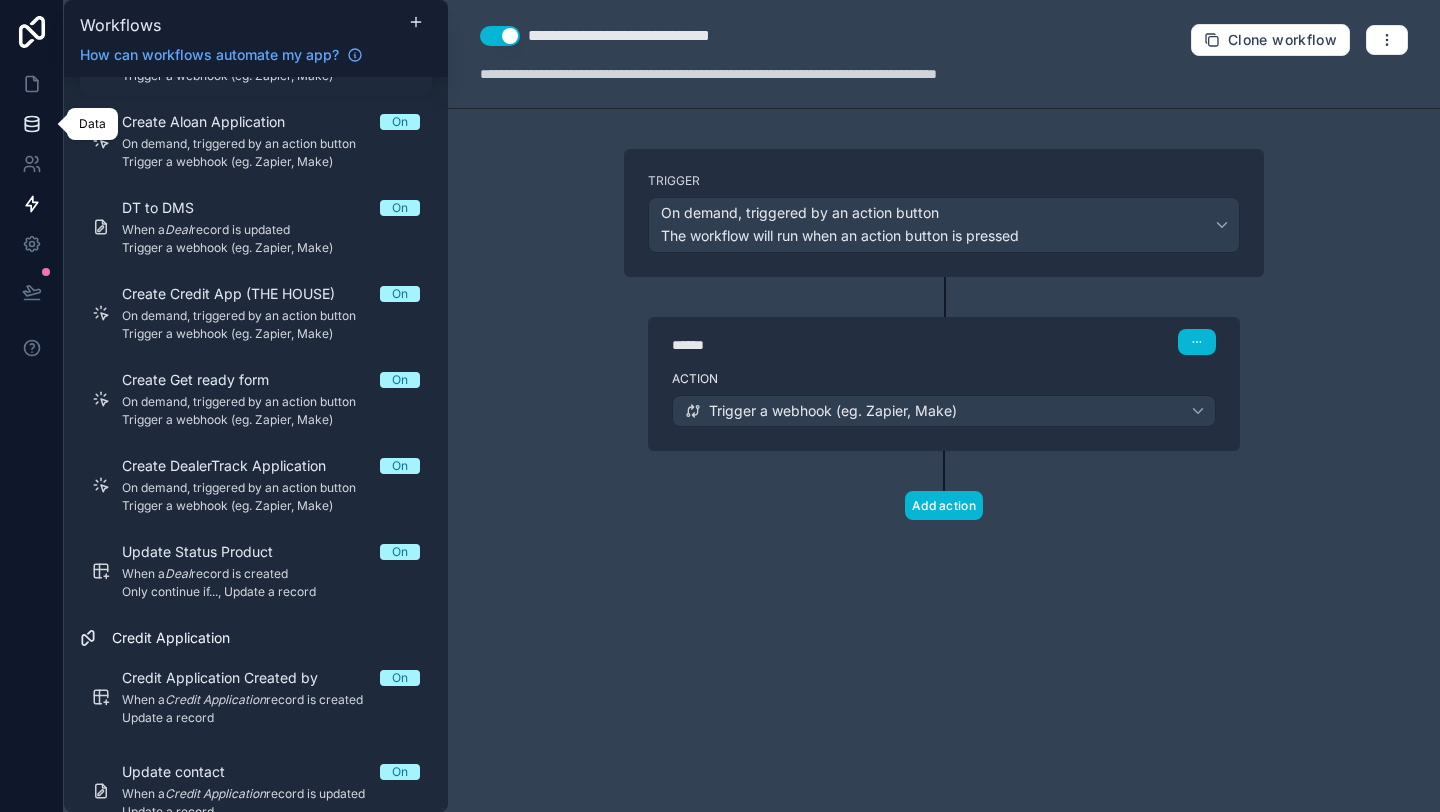 click 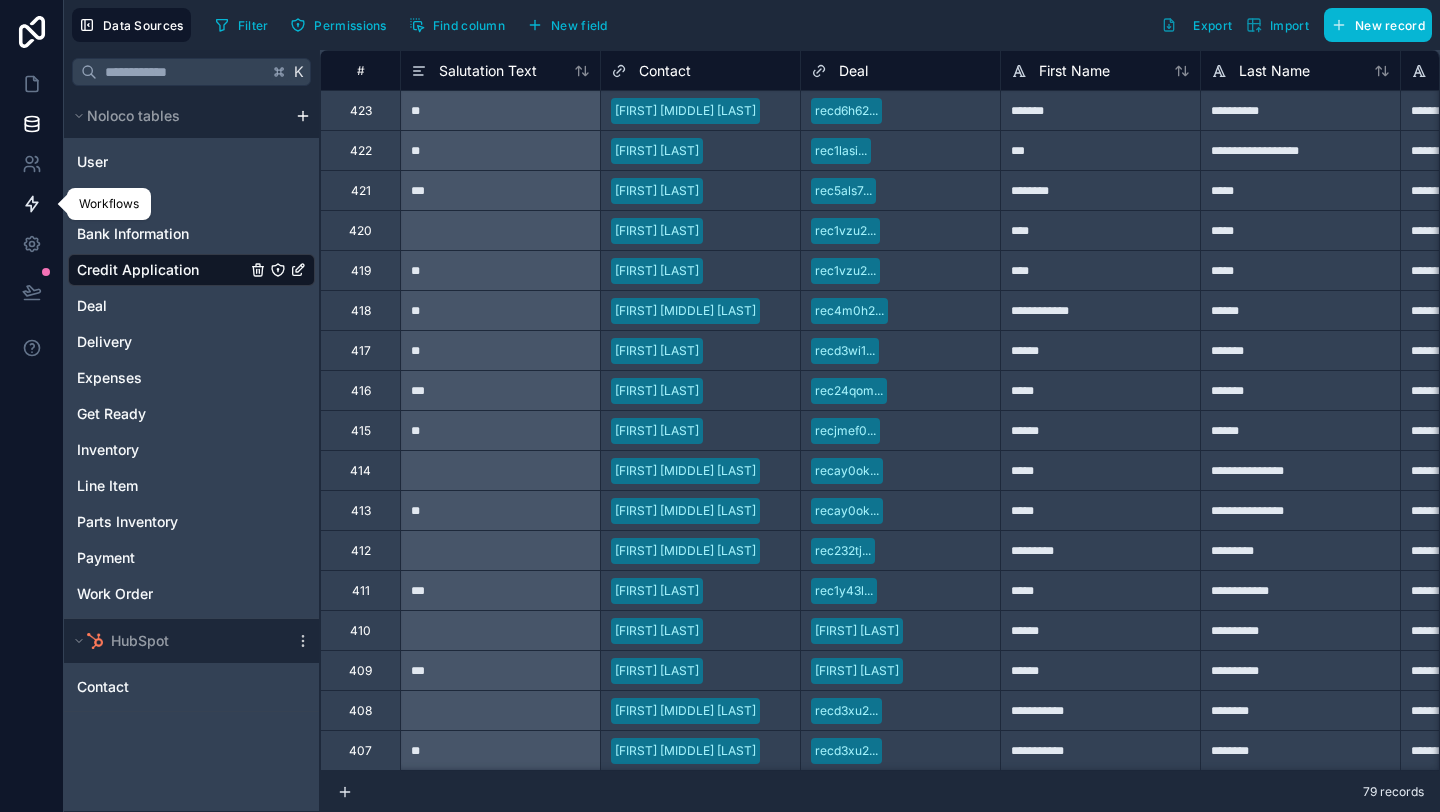 click 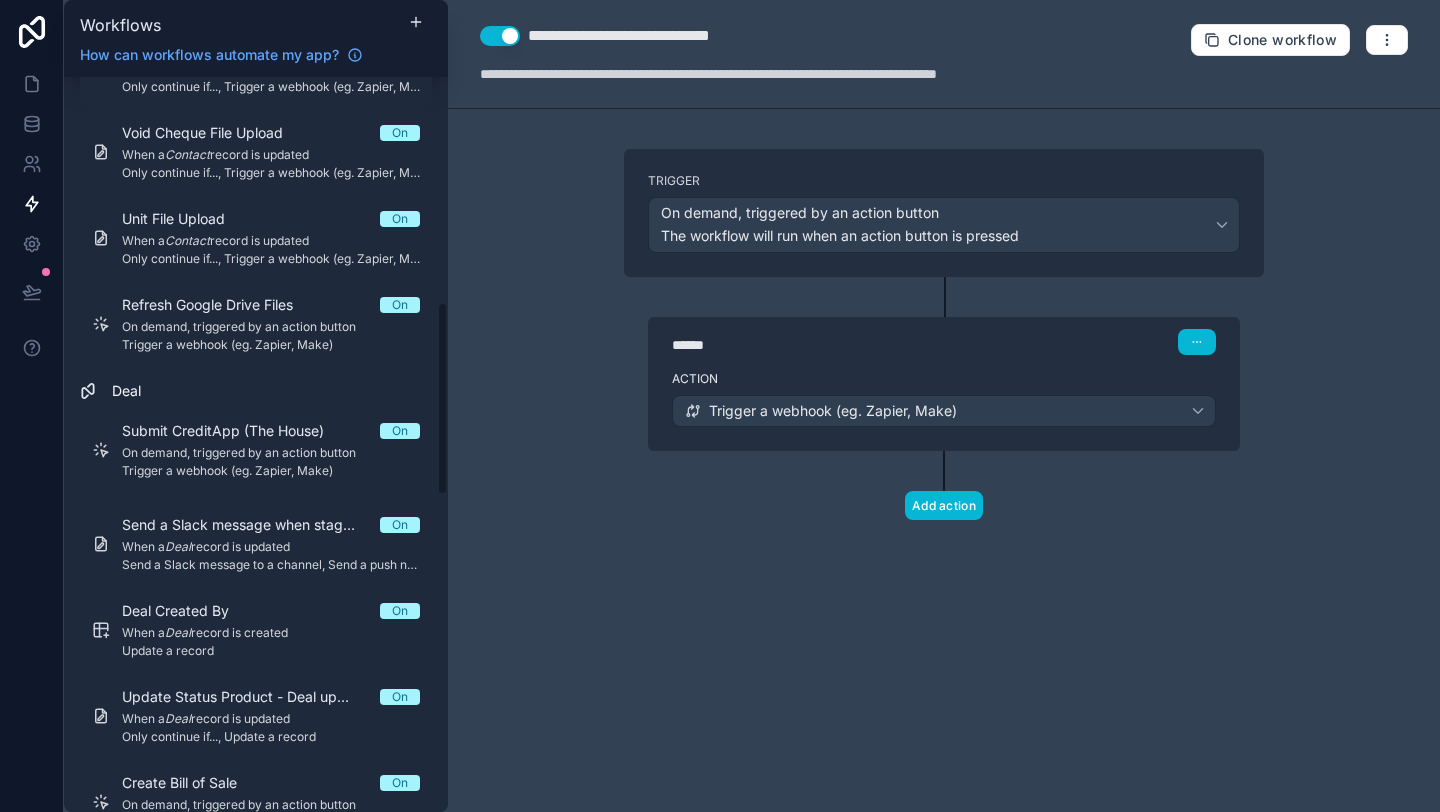 scroll, scrollTop: 712, scrollLeft: 0, axis: vertical 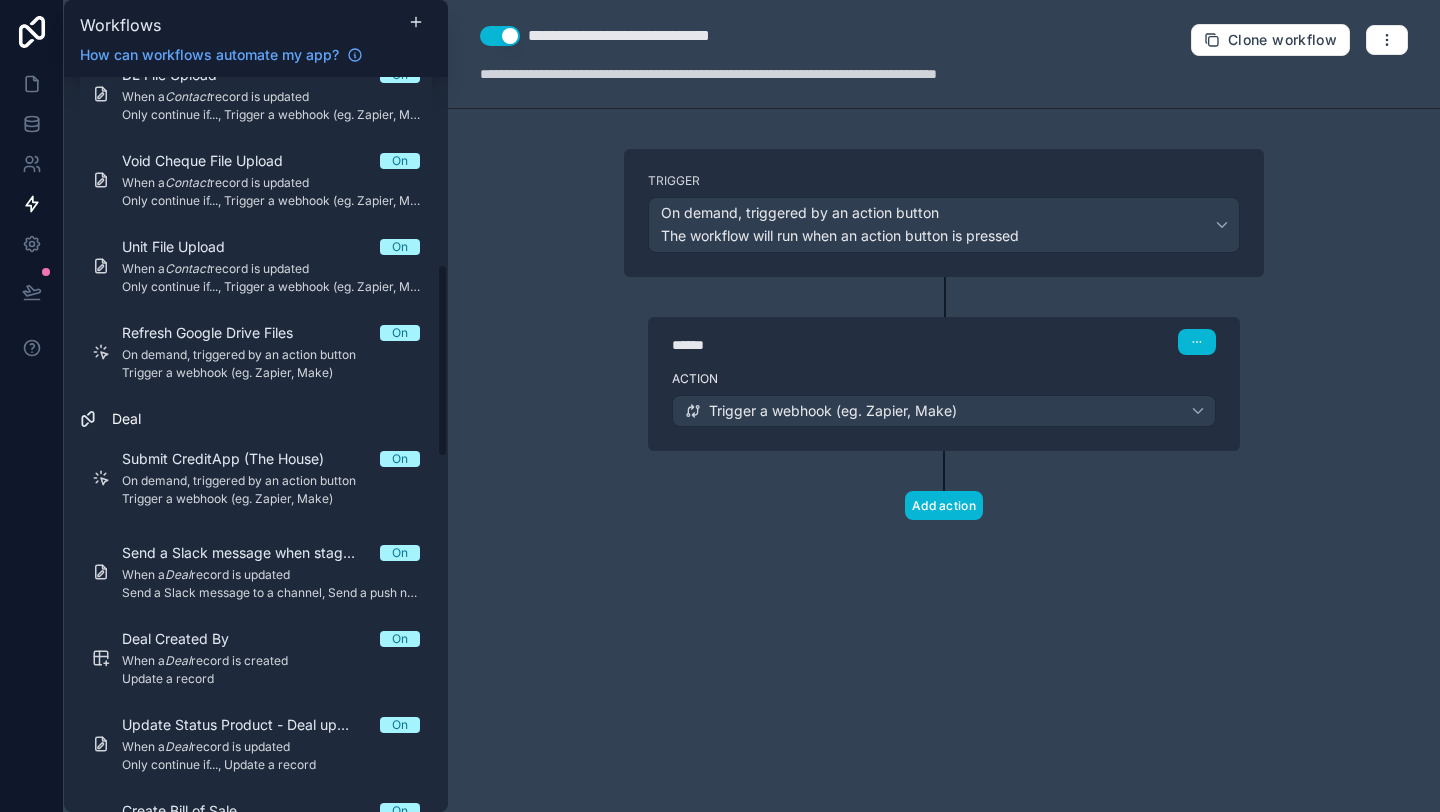 drag, startPoint x: 145, startPoint y: 413, endPoint x: 91, endPoint y: 417, distance: 54.147945 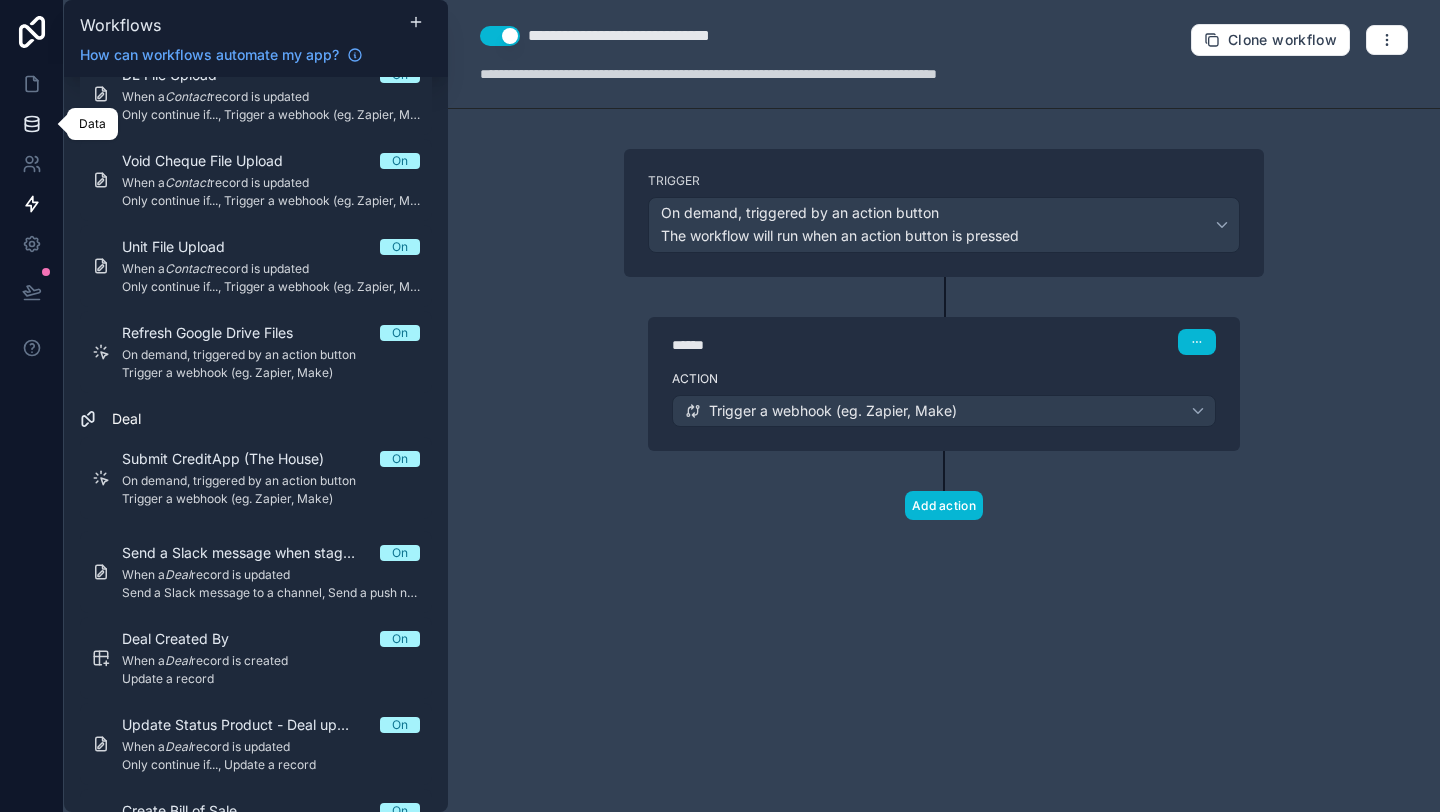 click 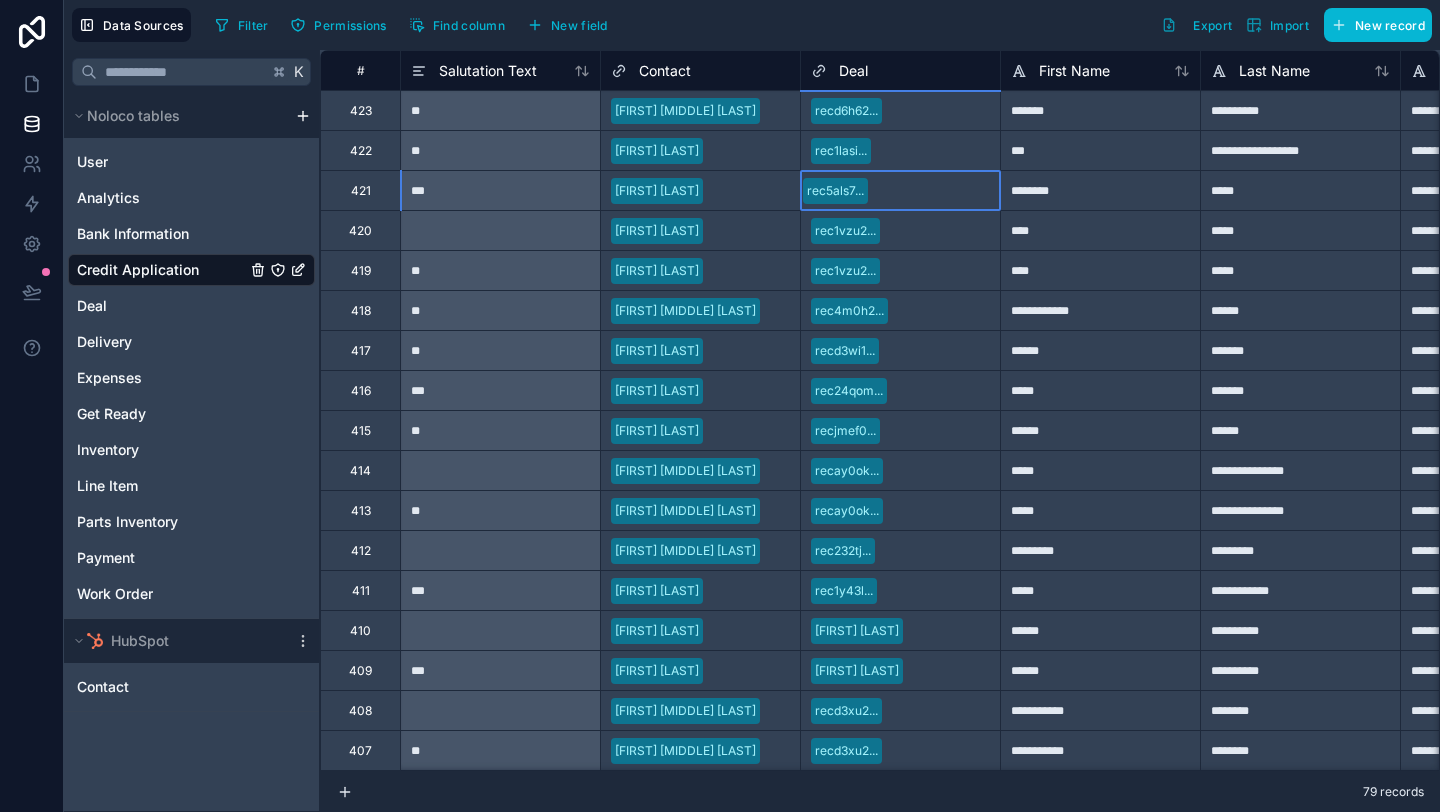 click on "rec5als7..." at bounding box center (835, 191) 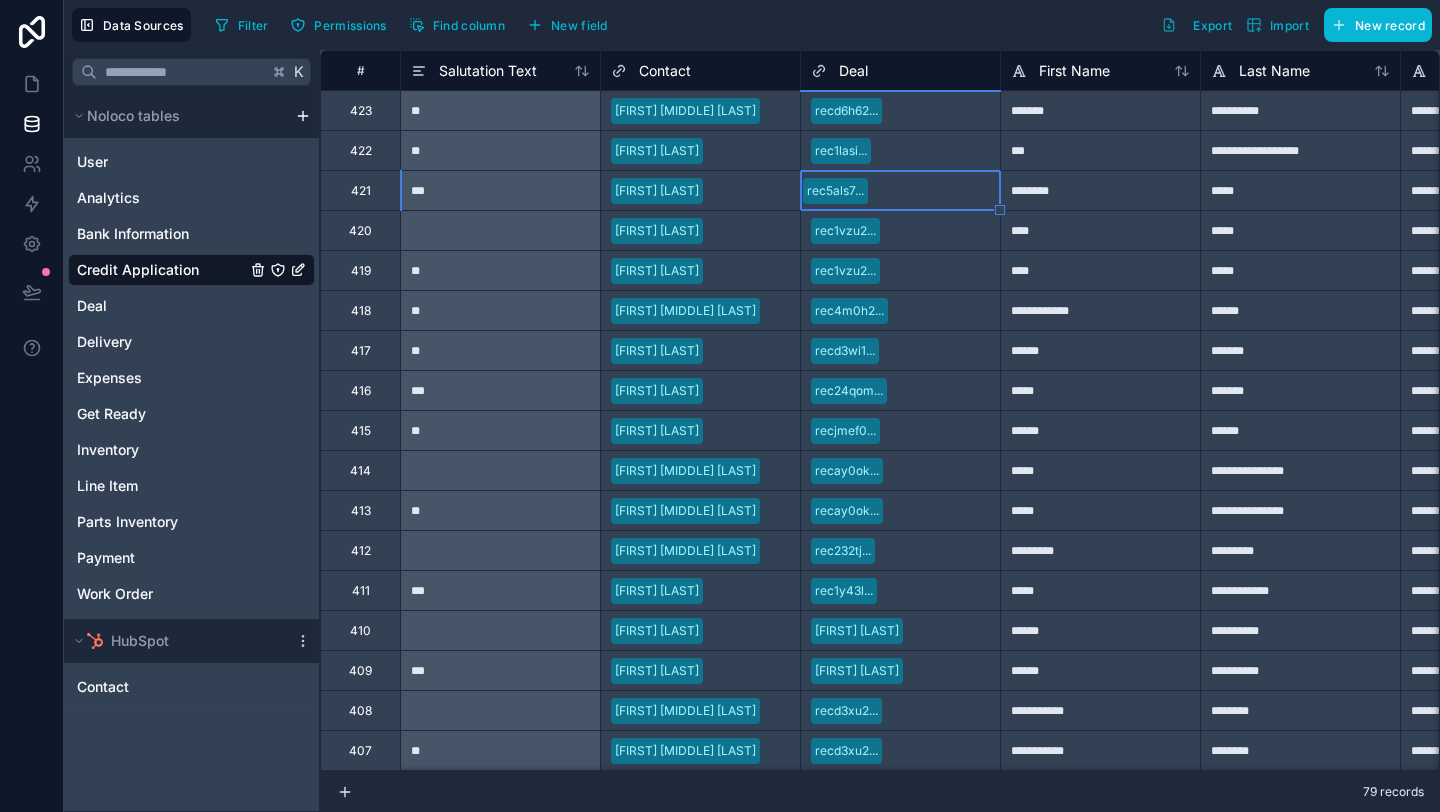 click on "rec5als7..." at bounding box center [835, 191] 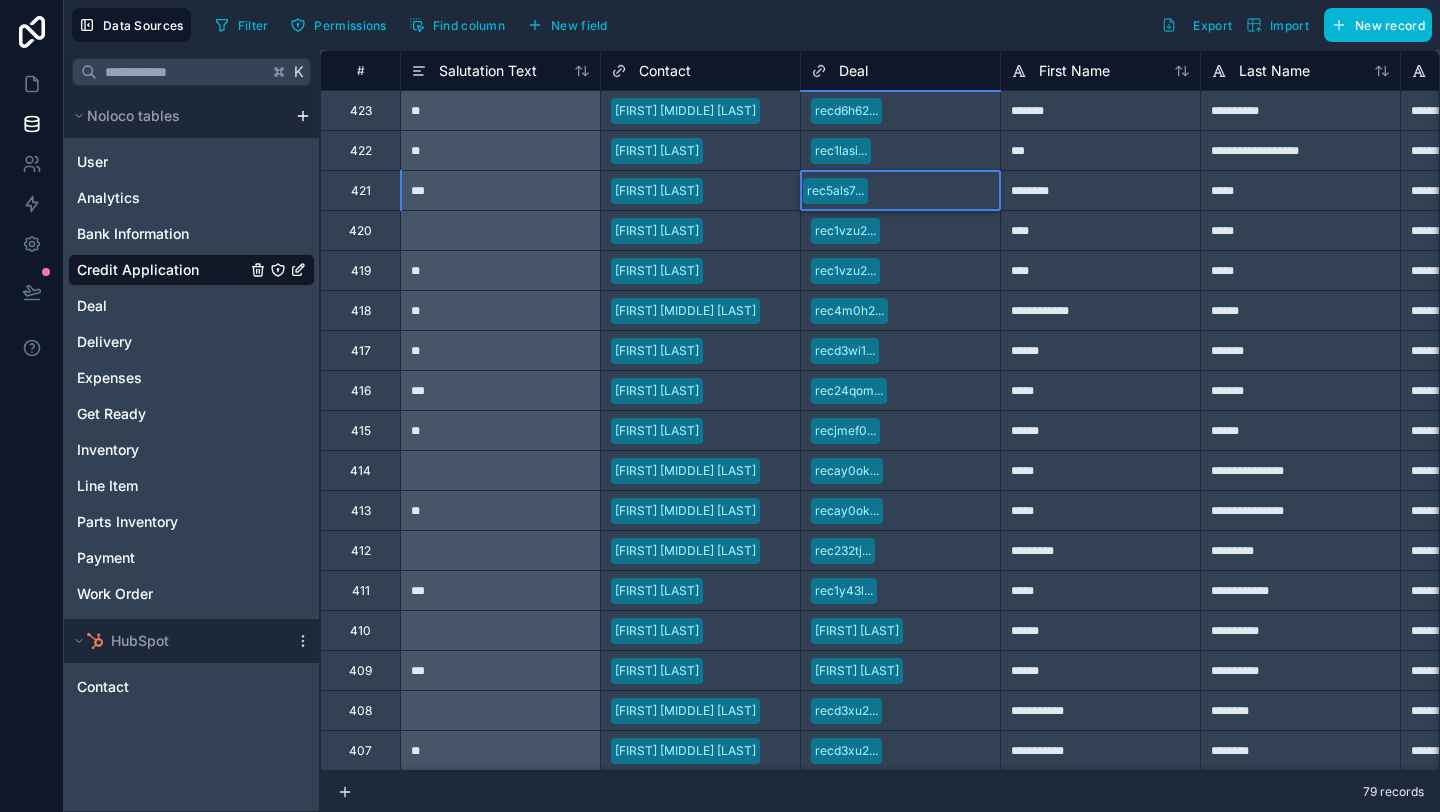 click on "rec5als7..." at bounding box center [835, 191] 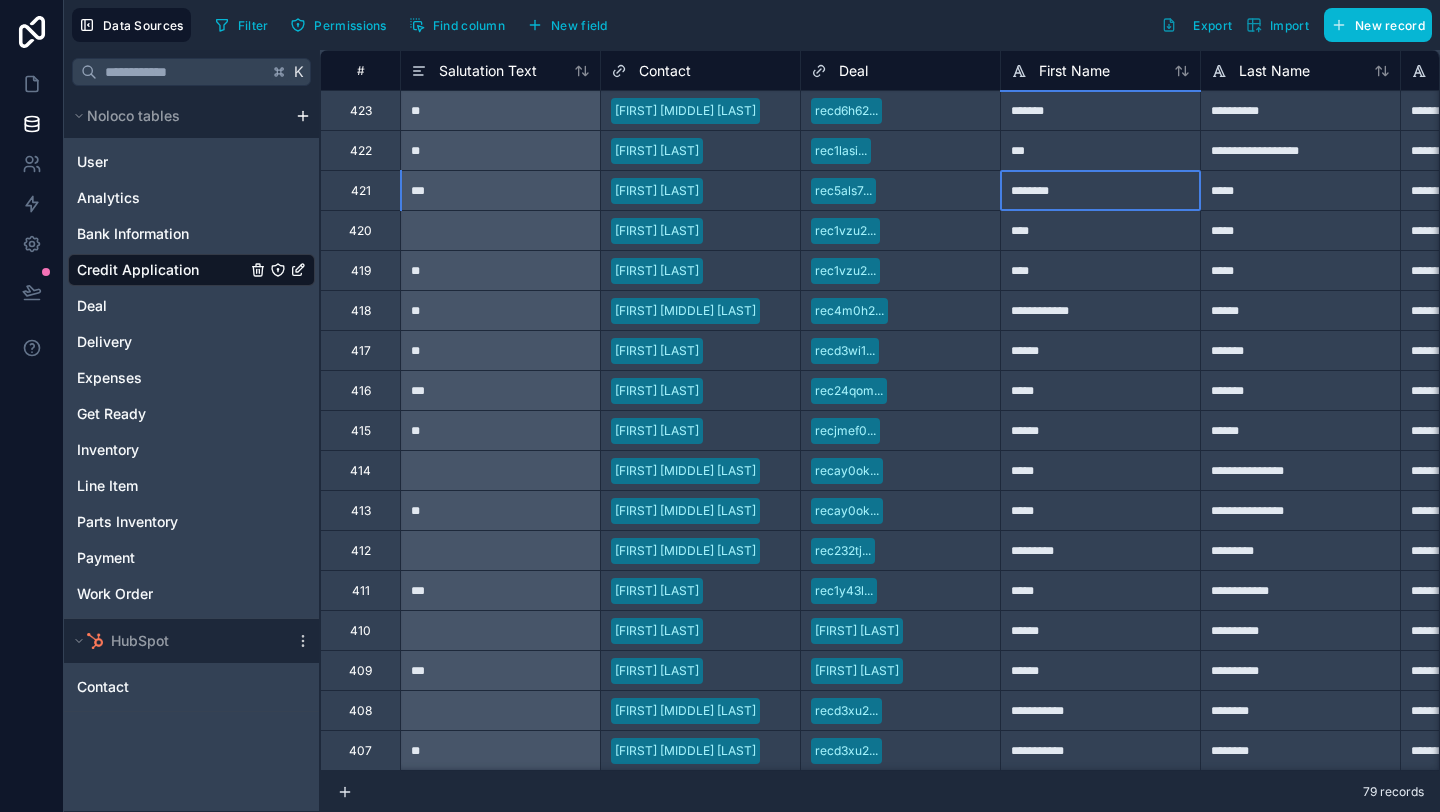click on "*******" at bounding box center (1100, 190) 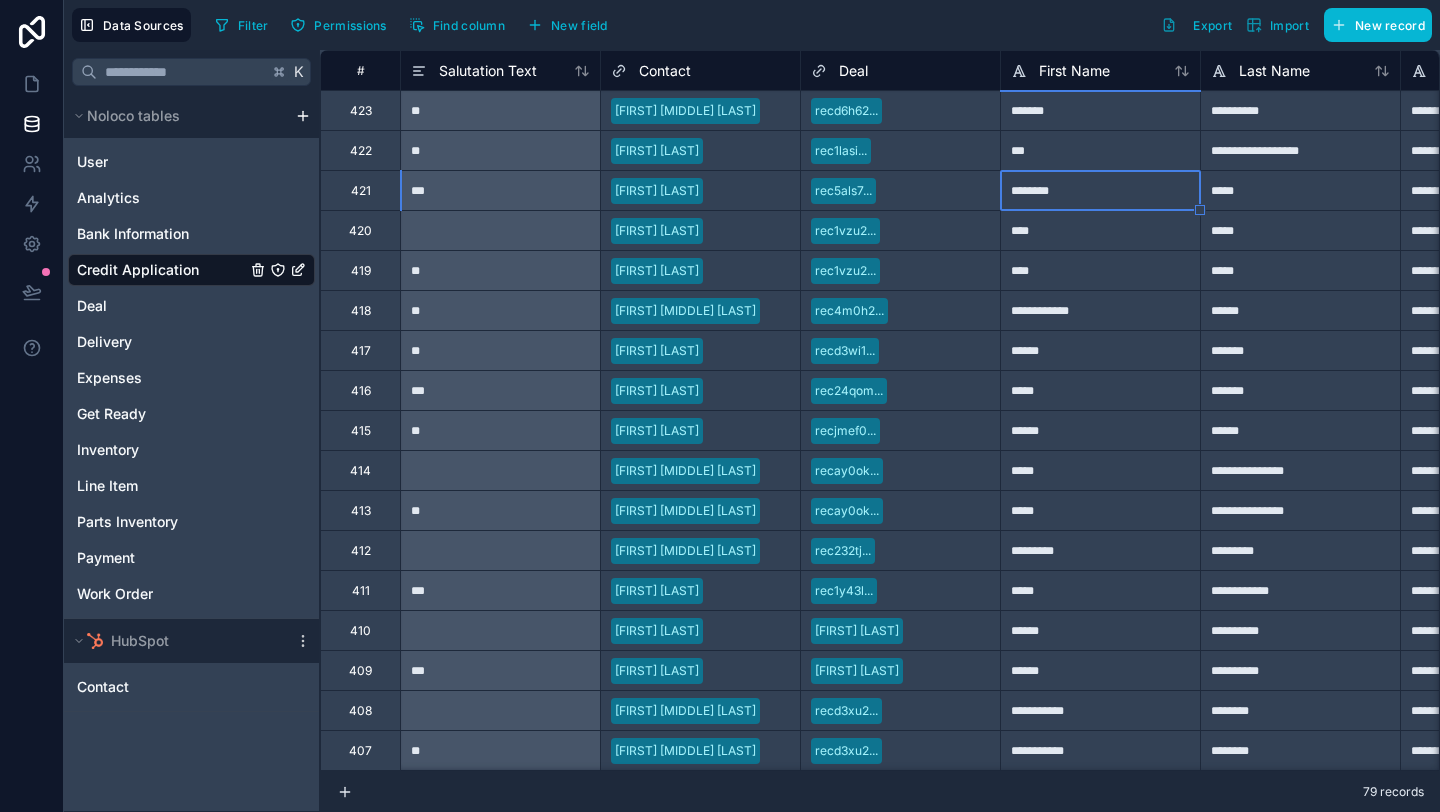 click on "rec5als7..." at bounding box center (900, 191) 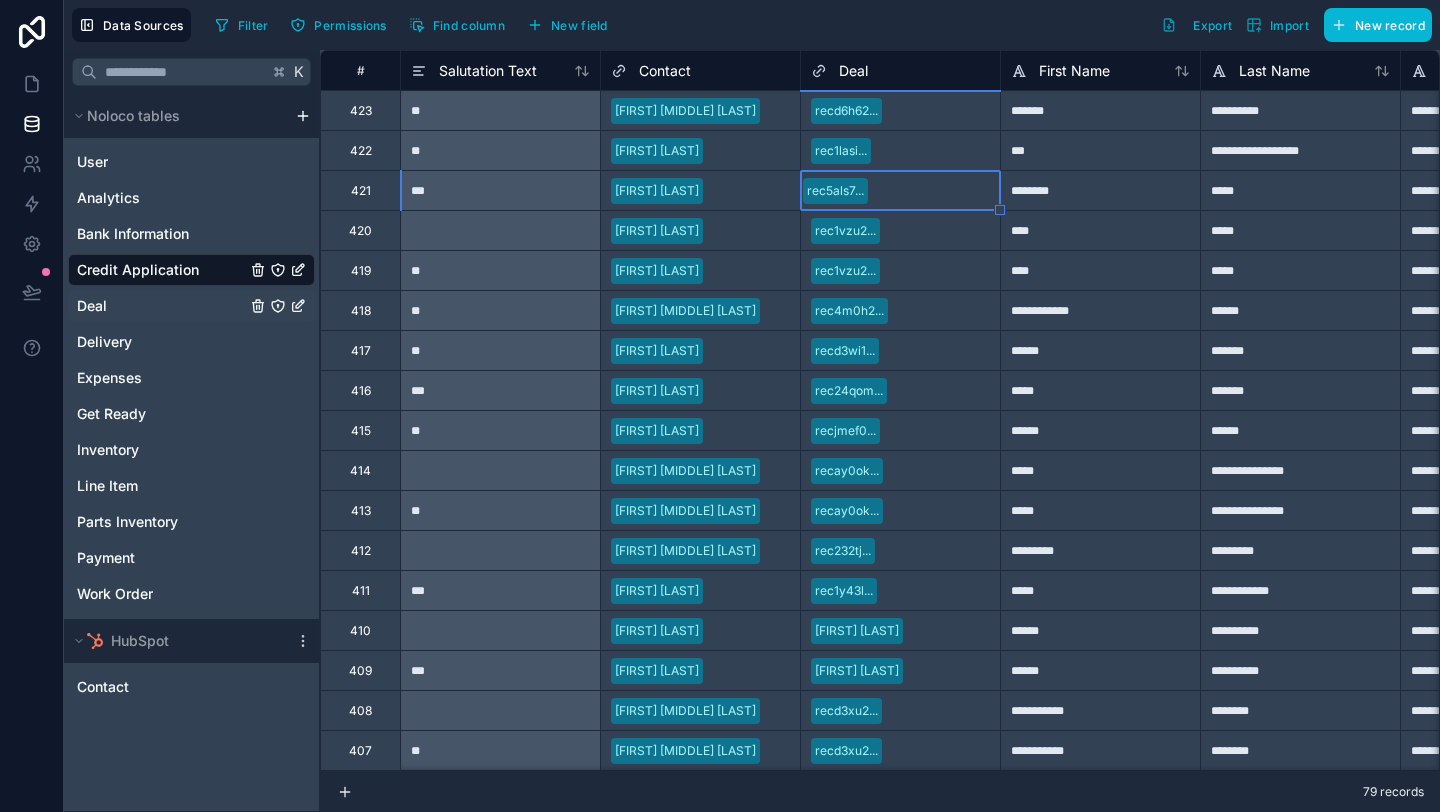 click on "Deal" at bounding box center (191, 306) 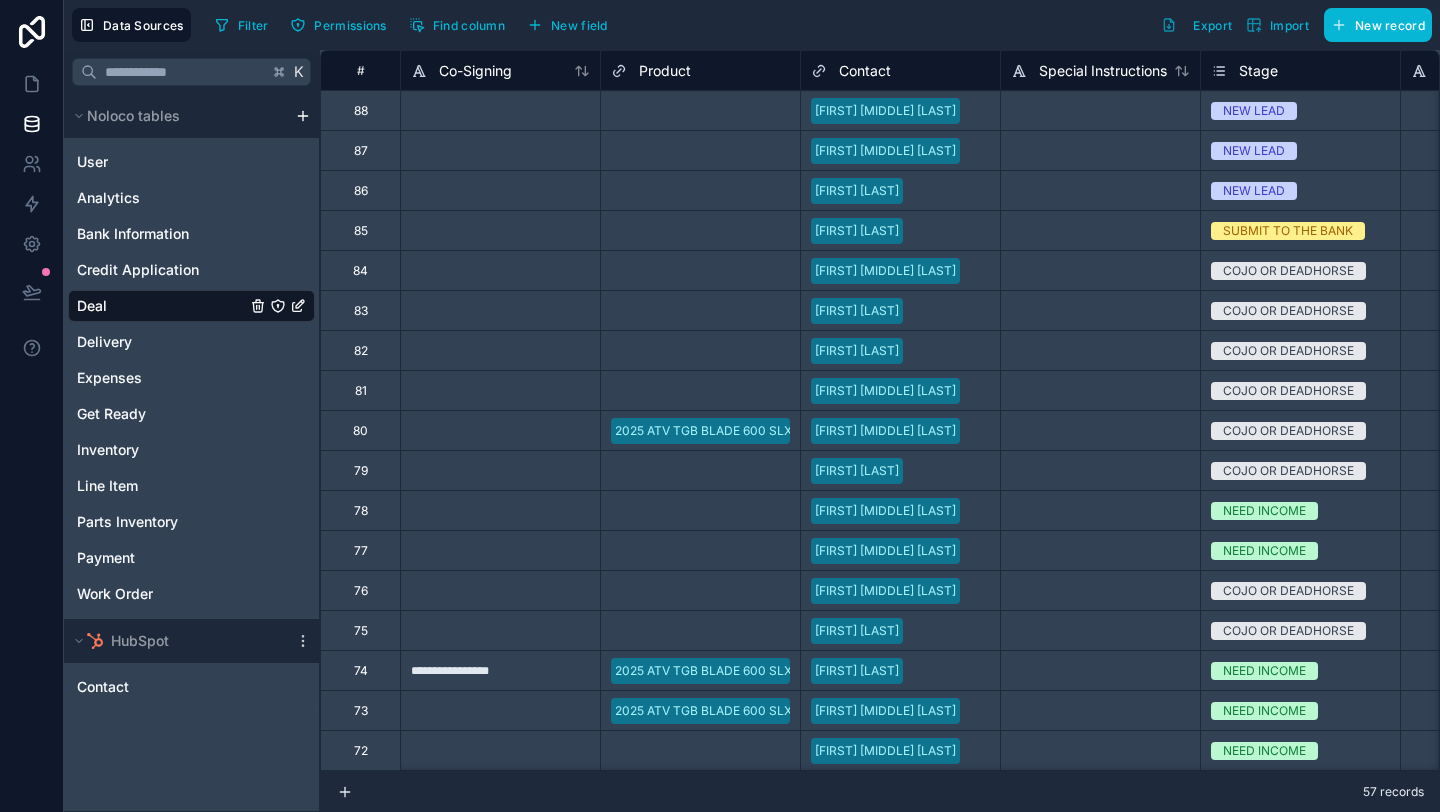 click on "85" at bounding box center [360, 230] 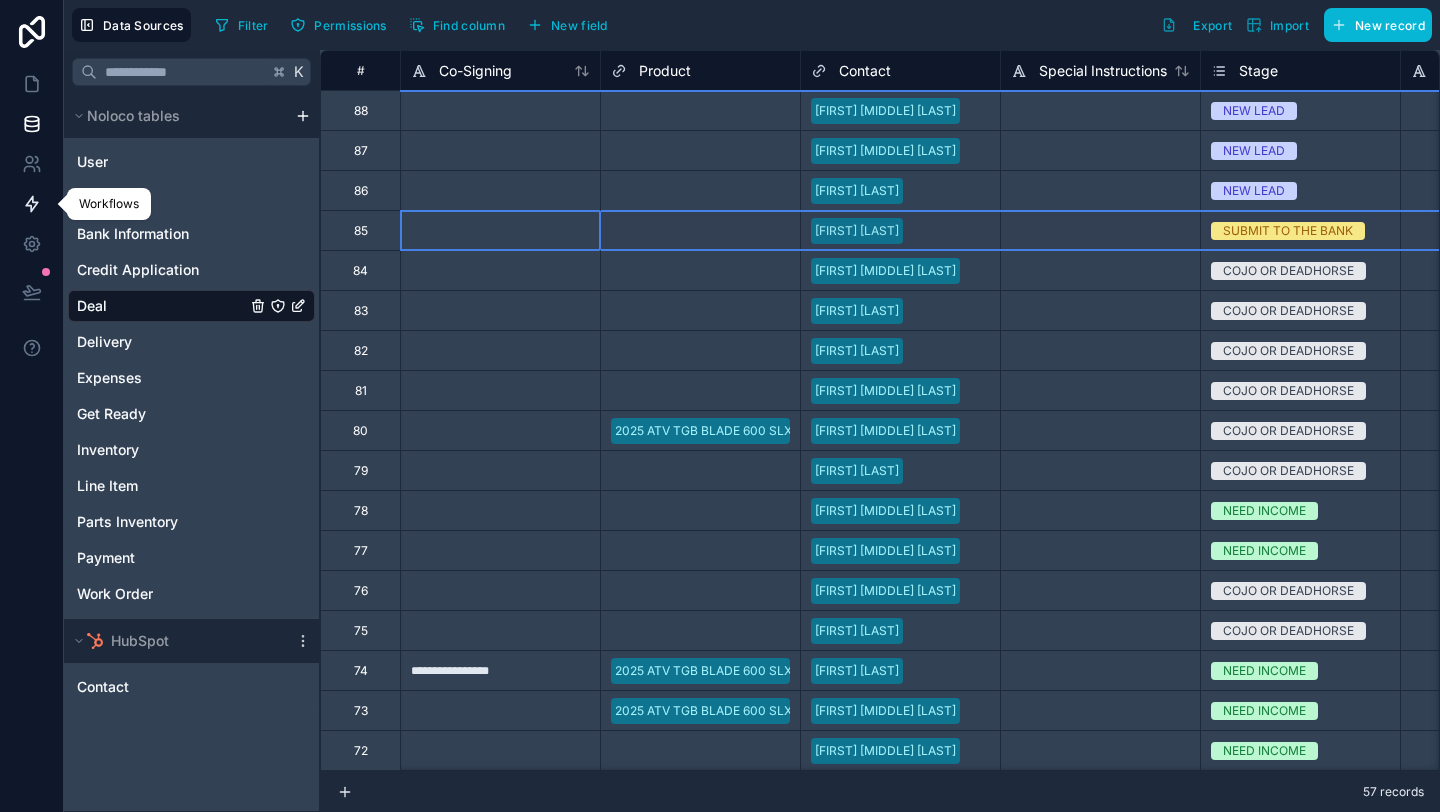 click at bounding box center (31, 204) 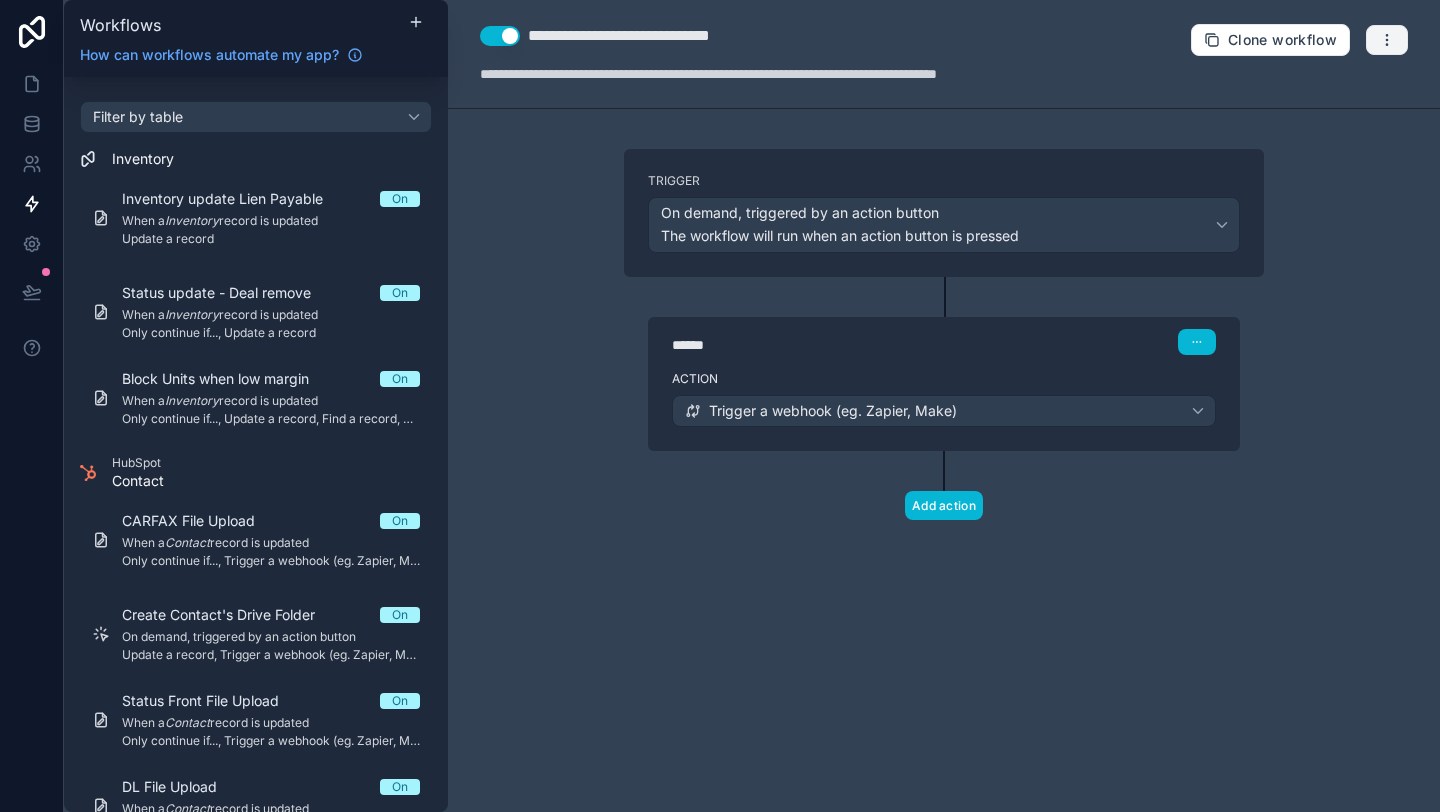 click at bounding box center [1387, 40] 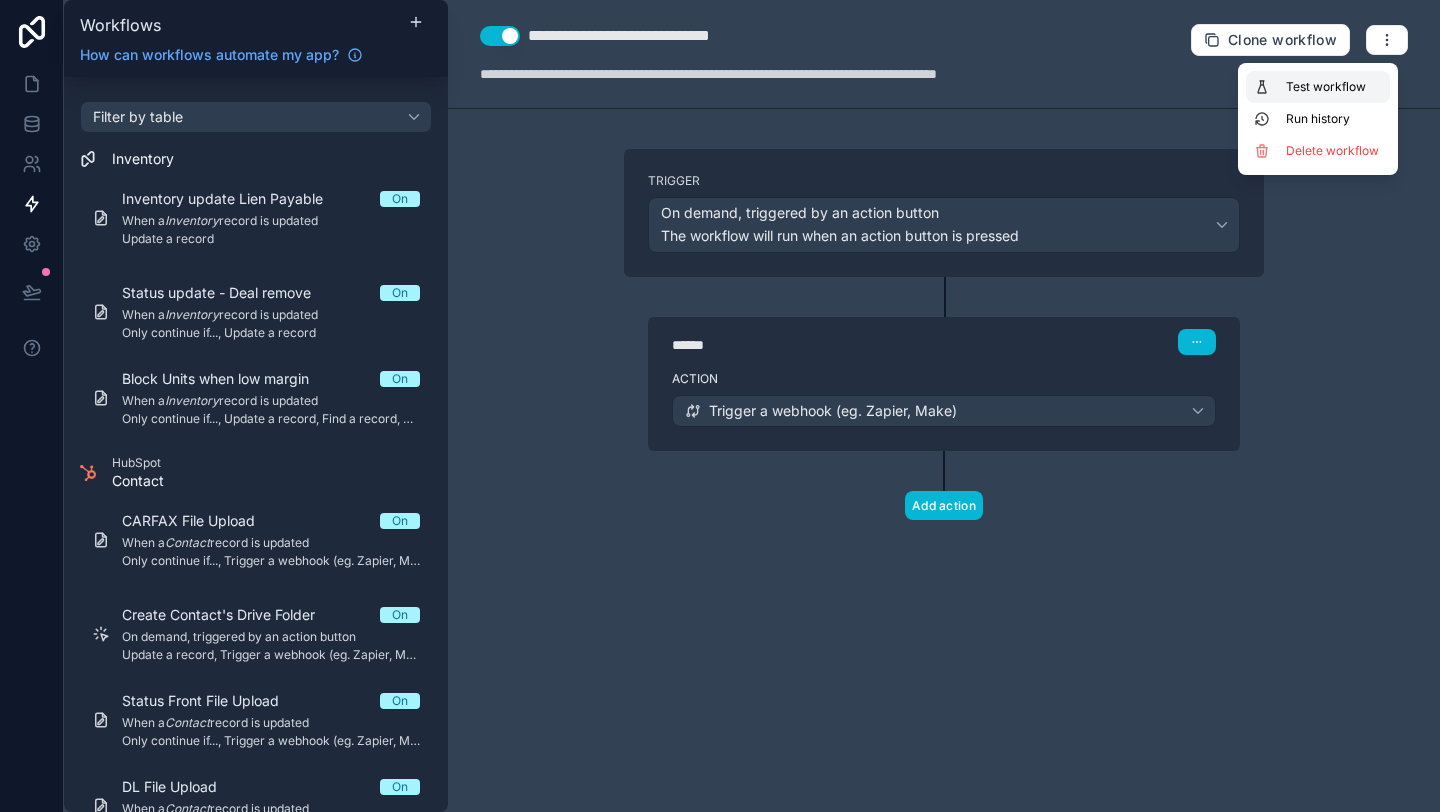 click on "Test workflow" at bounding box center (1318, 87) 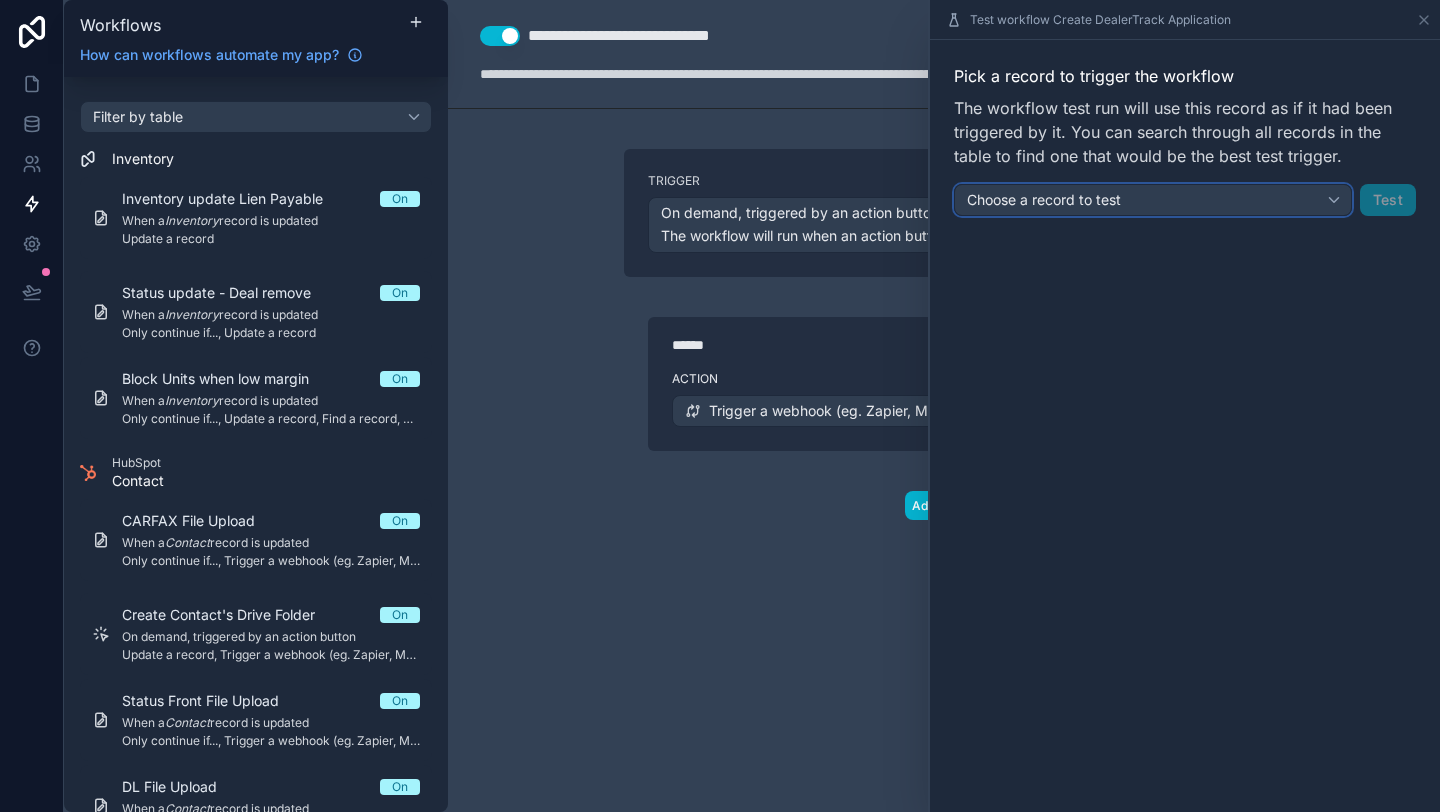 click on "Choose a record to test" at bounding box center (1153, 200) 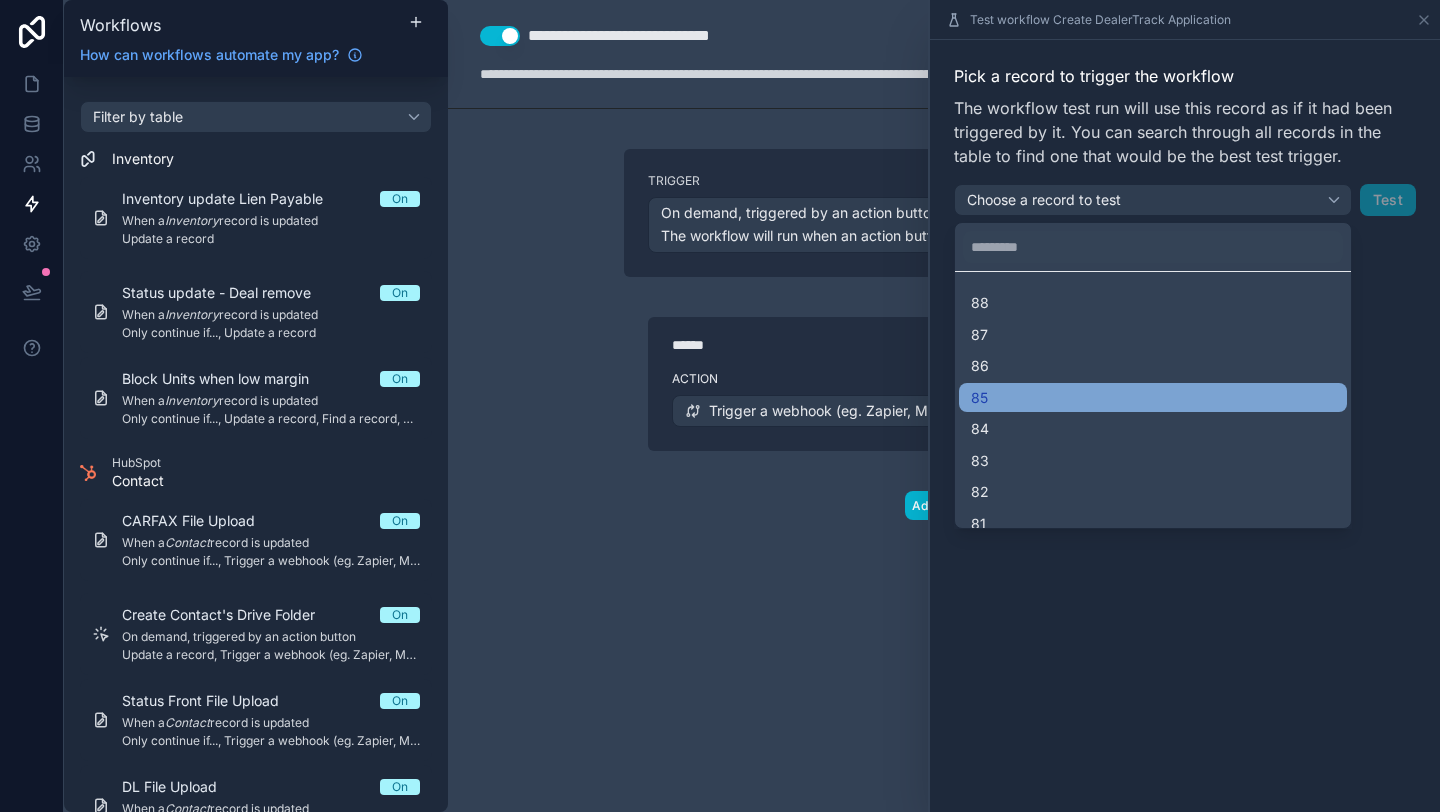 click on "85" at bounding box center [1153, 398] 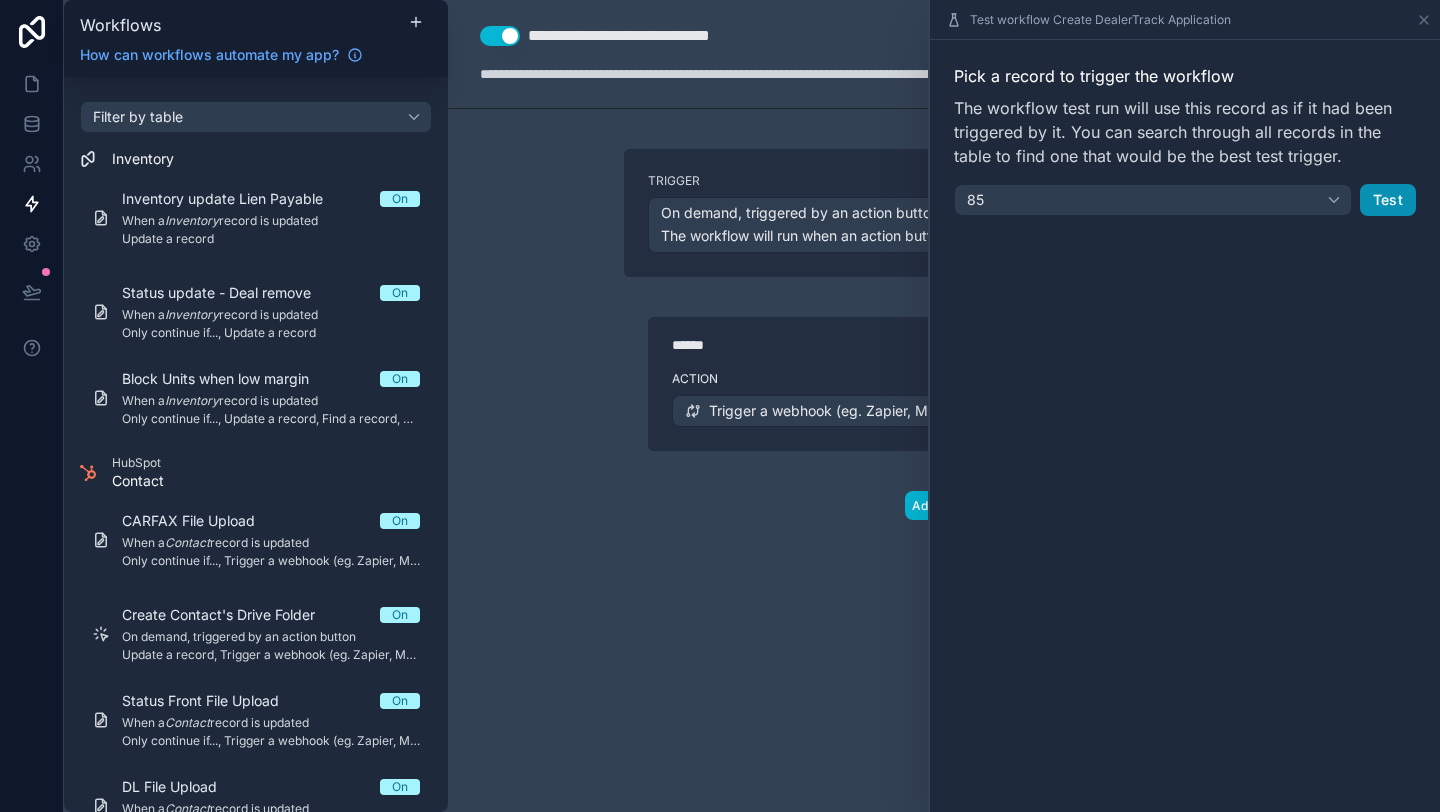 click on "Test" at bounding box center (1388, 200) 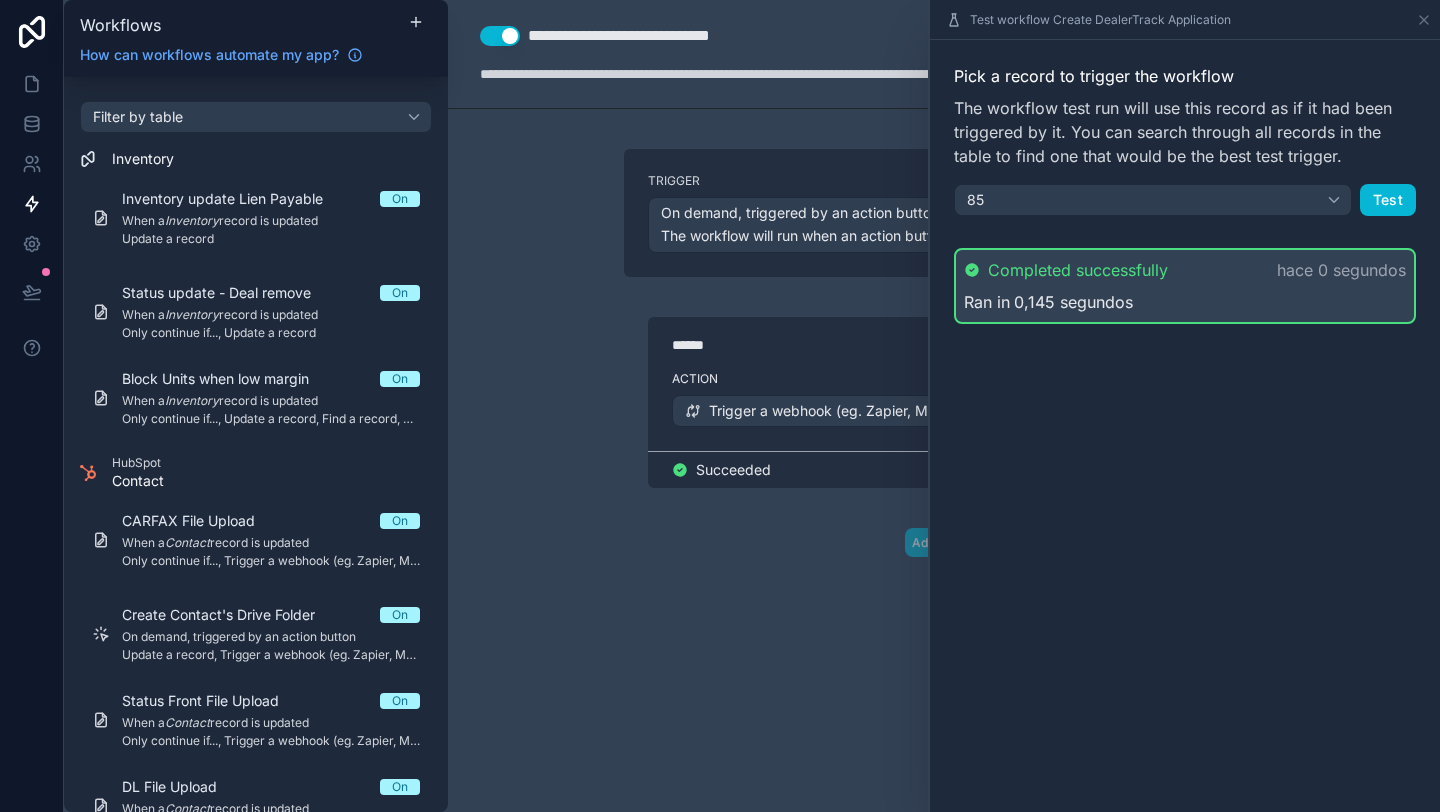 click on "****** Step 1 Action Trigger a webhook (eg. Zapier, Make) Succeeded" at bounding box center [944, 382] 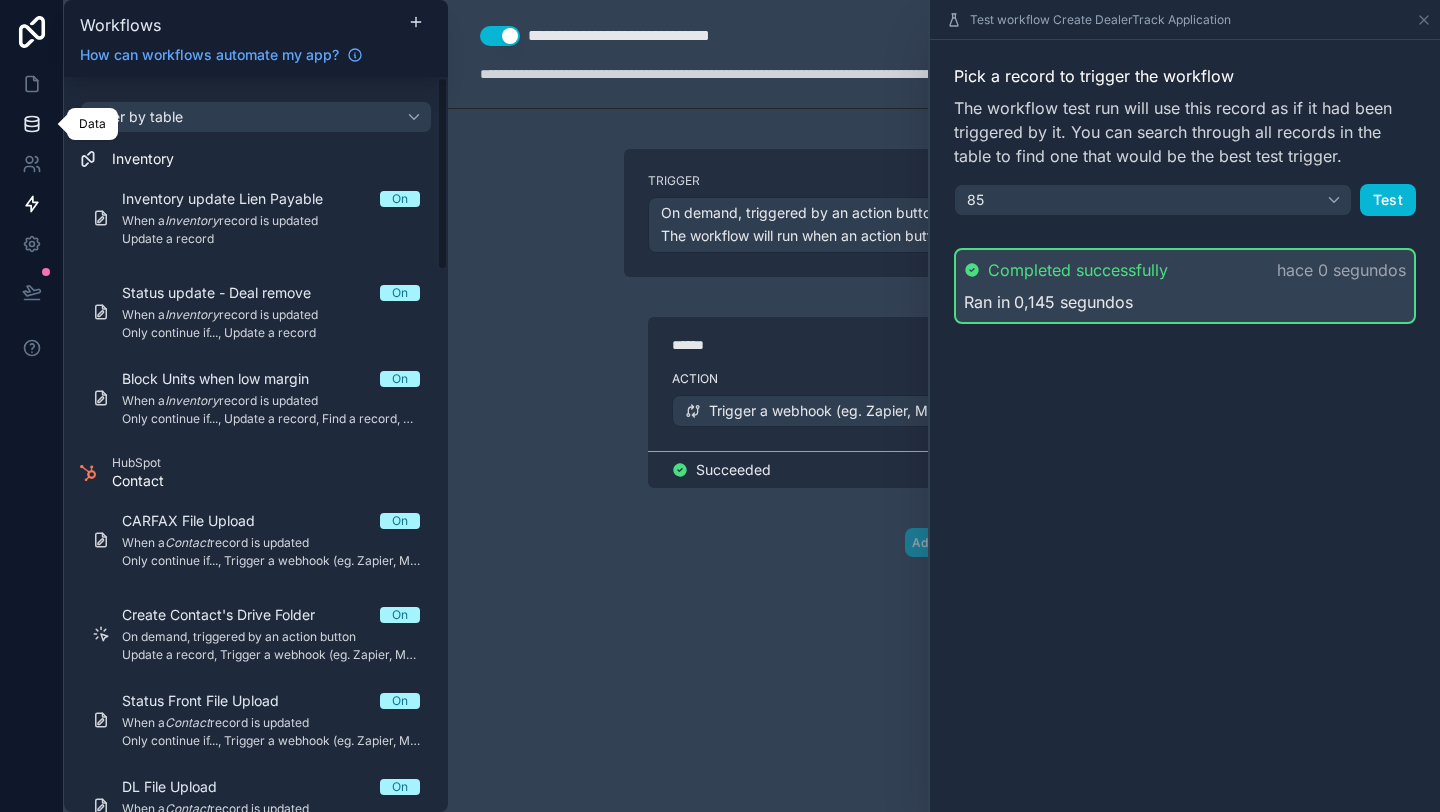 click 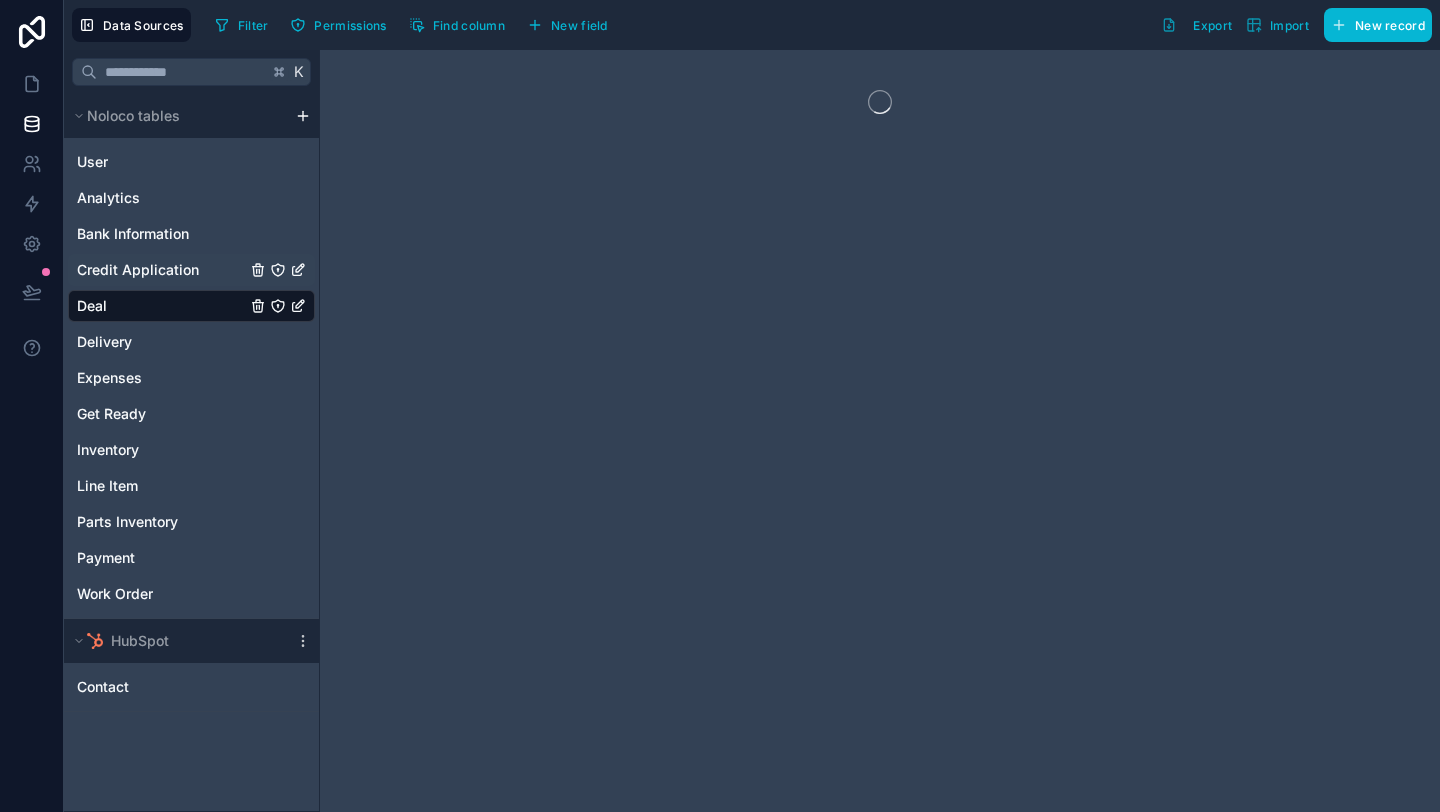 click on "Credit Application" at bounding box center (138, 270) 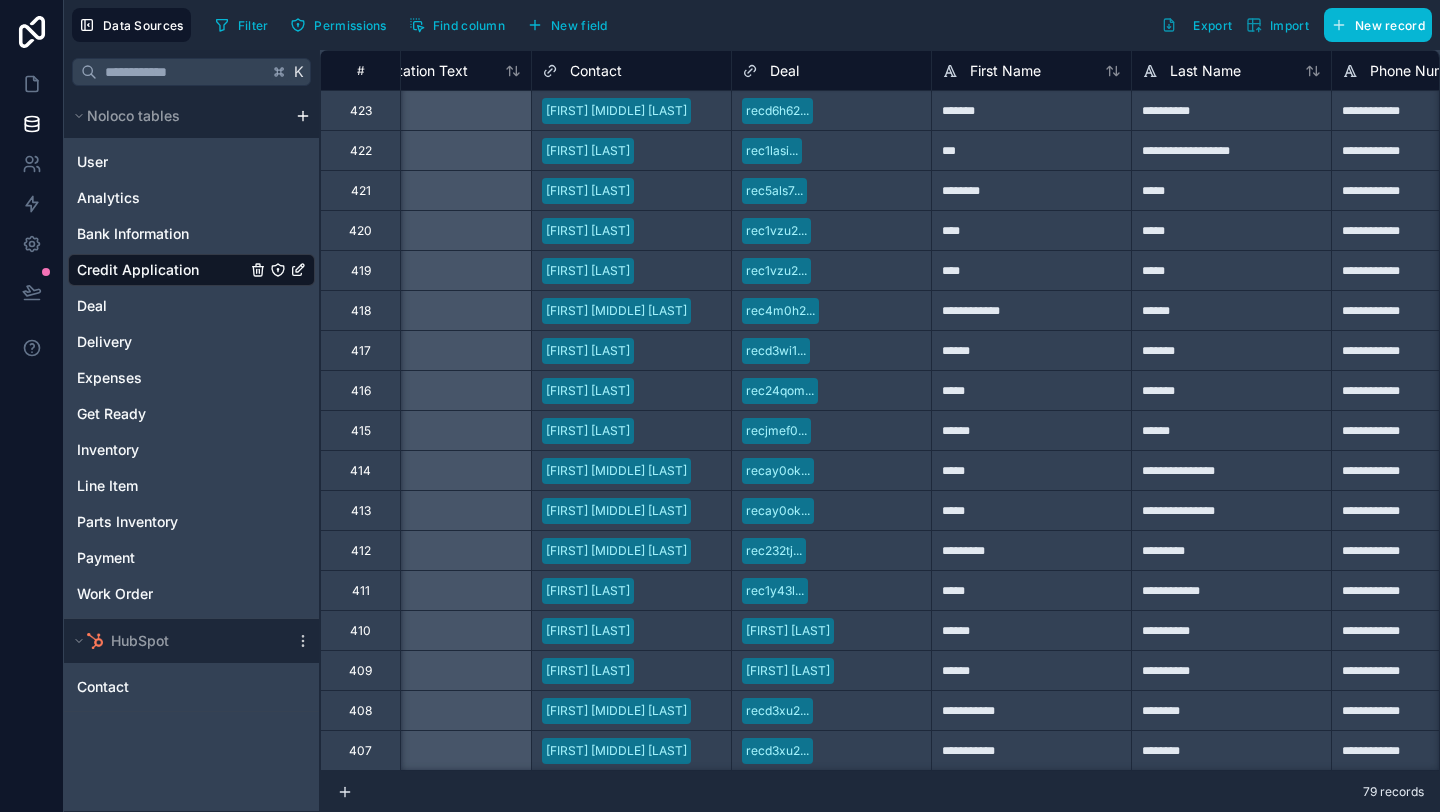 scroll, scrollTop: 0, scrollLeft: 0, axis: both 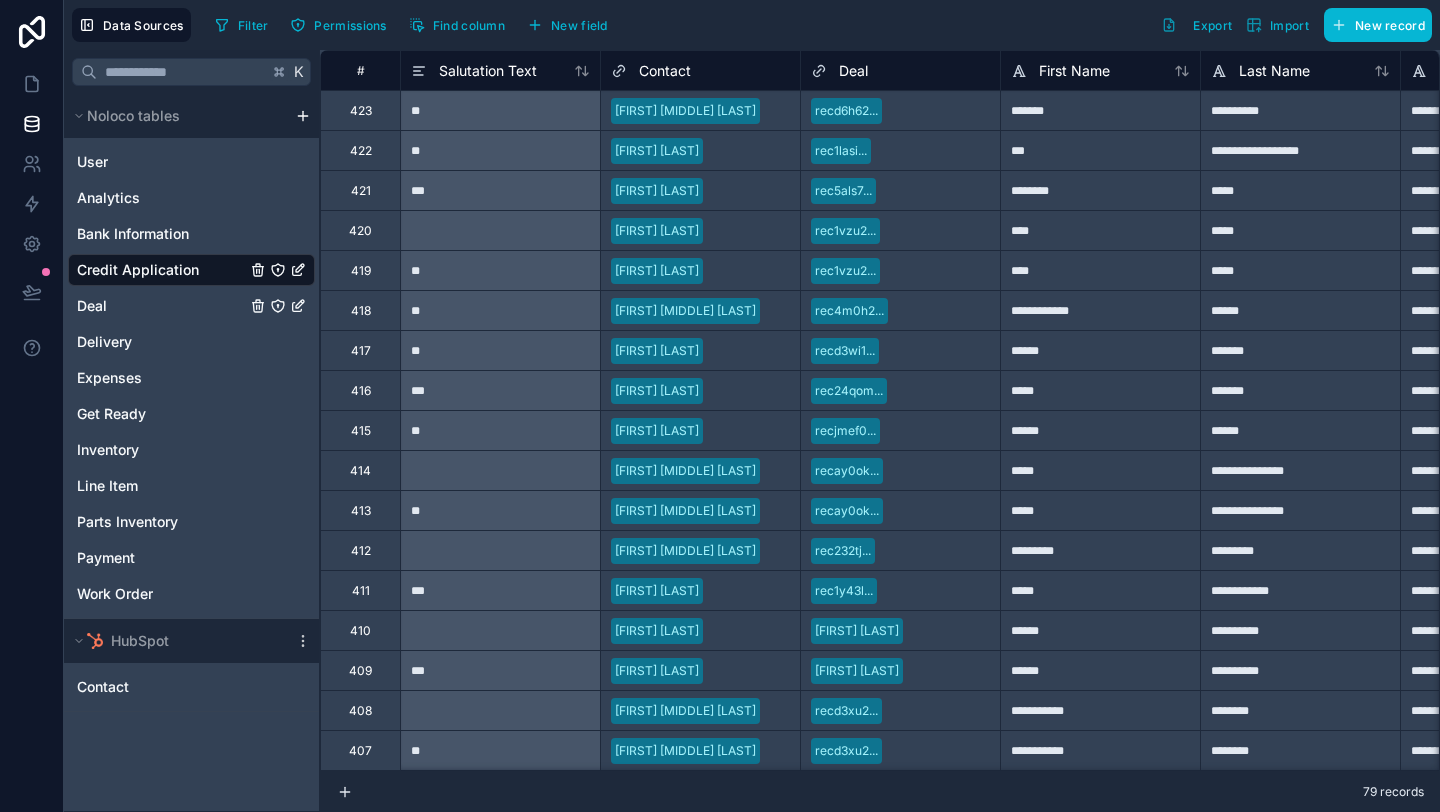 drag, startPoint x: 97, startPoint y: 307, endPoint x: 529, endPoint y: 255, distance: 435.11838 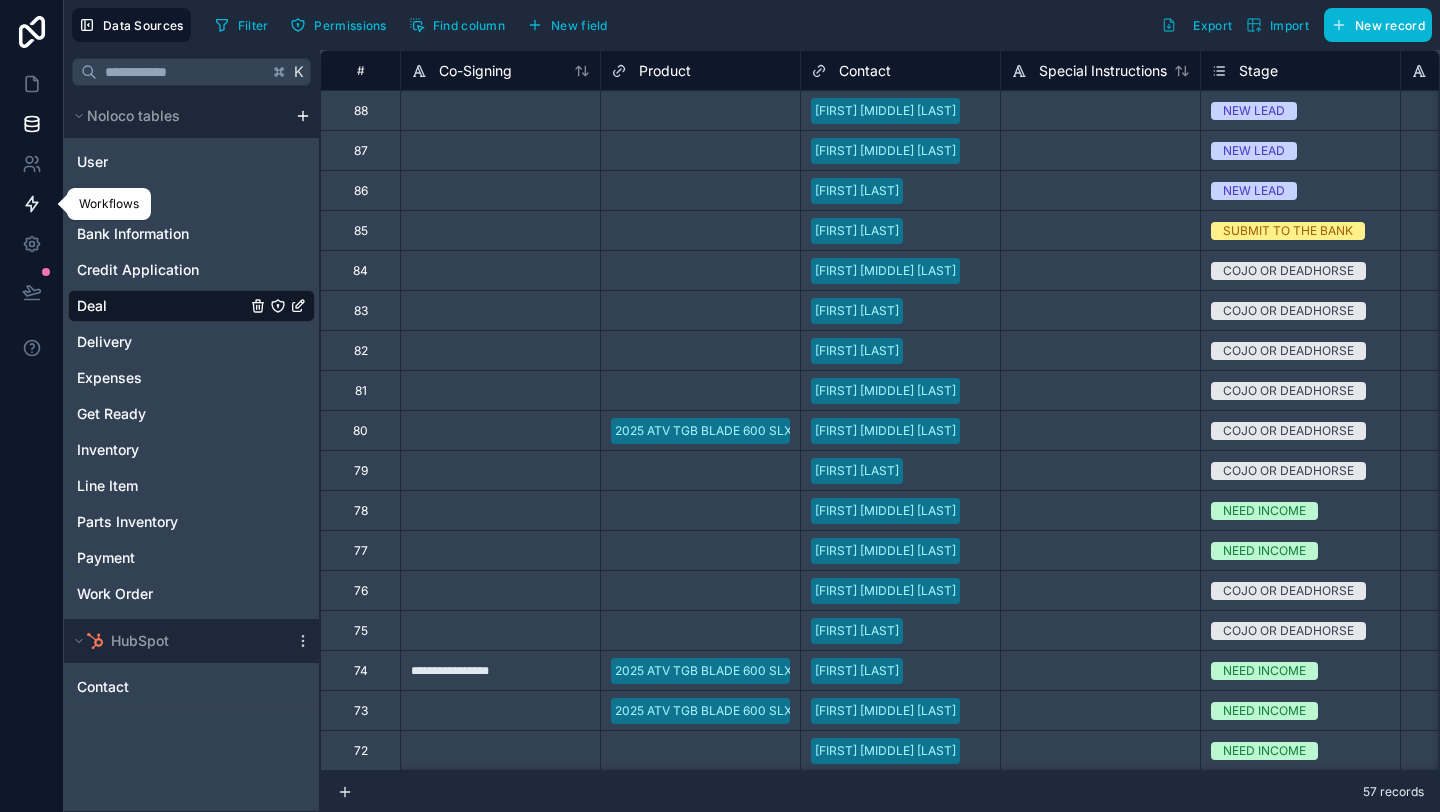 click at bounding box center (31, 204) 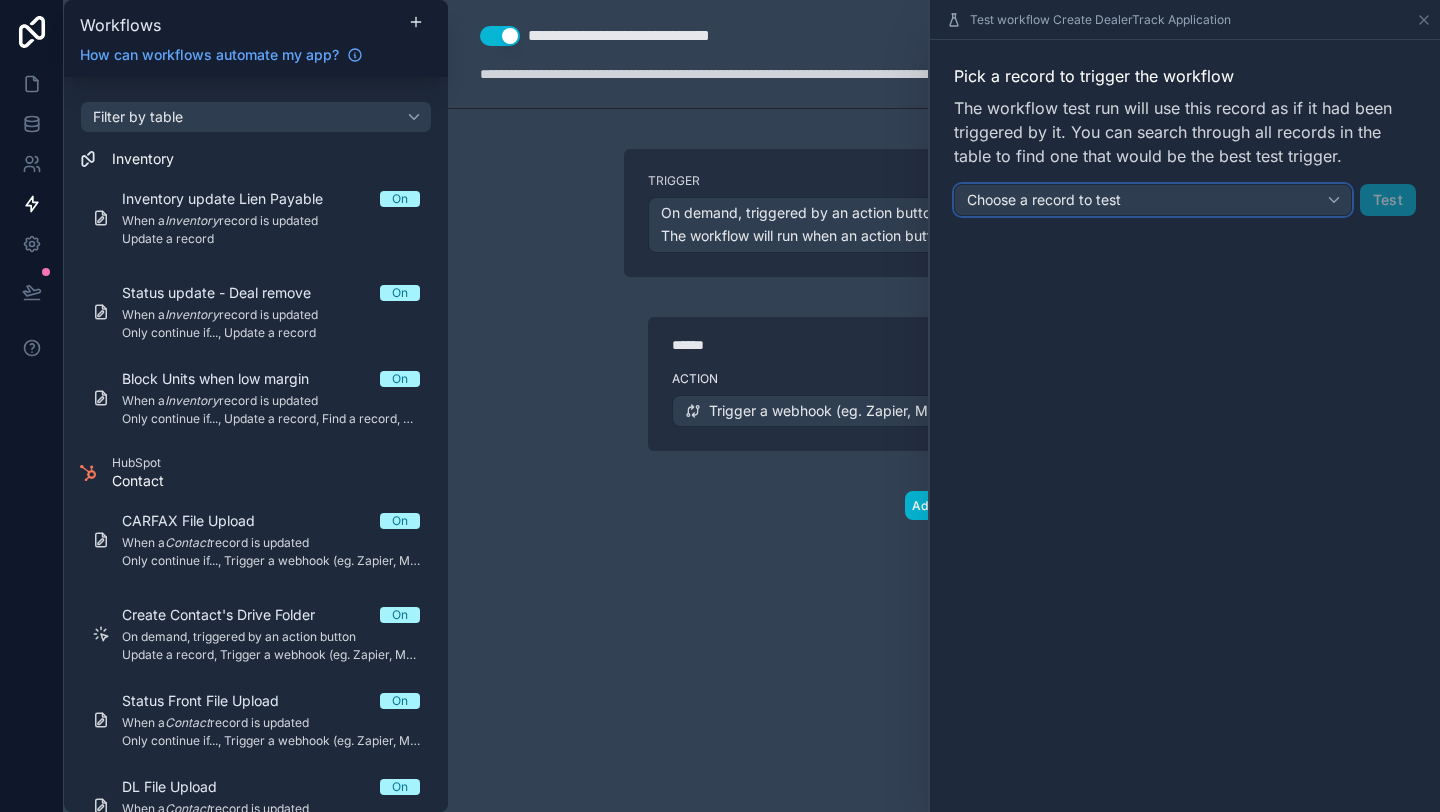 click on "Choose a record to test" at bounding box center (1044, 199) 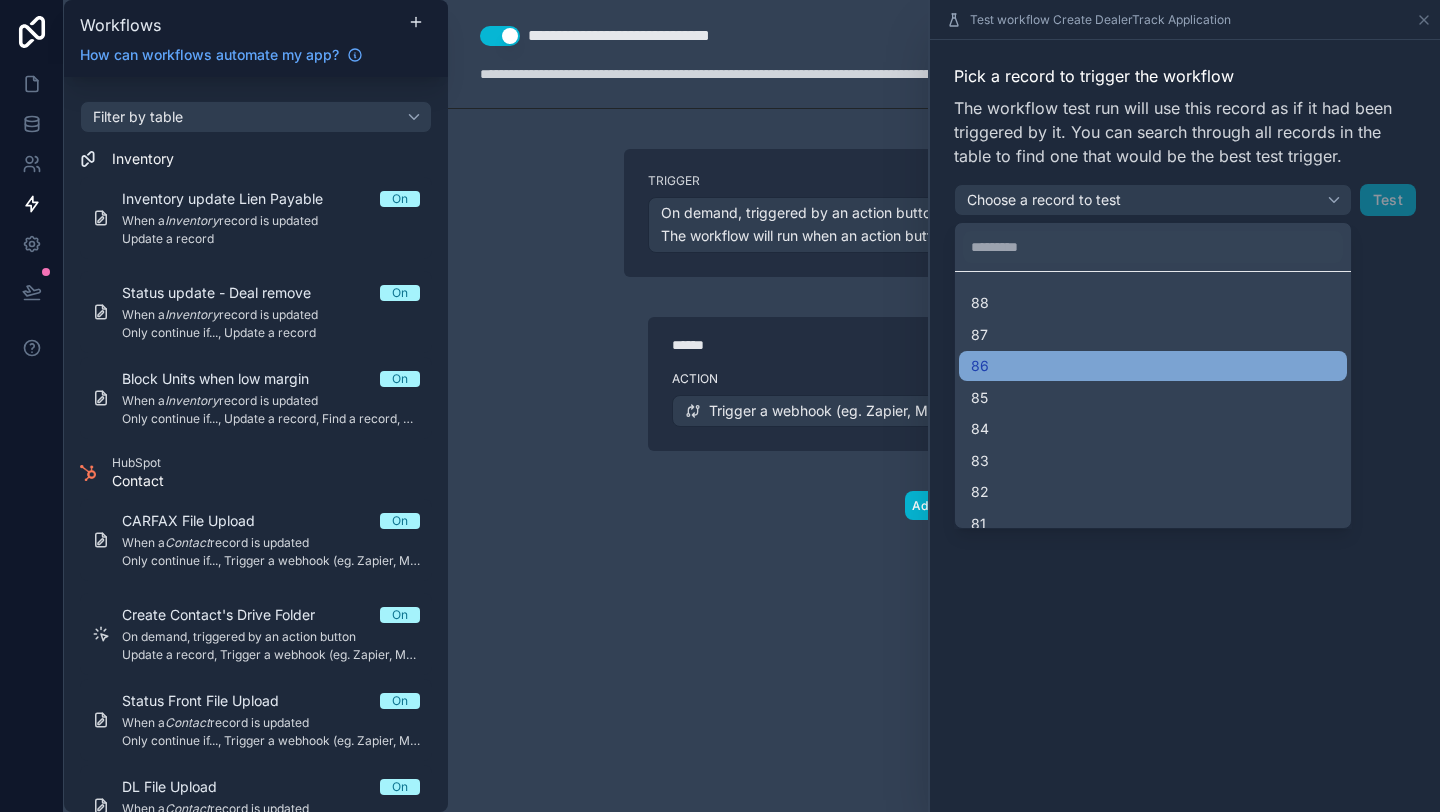 click on "86" at bounding box center [1153, 366] 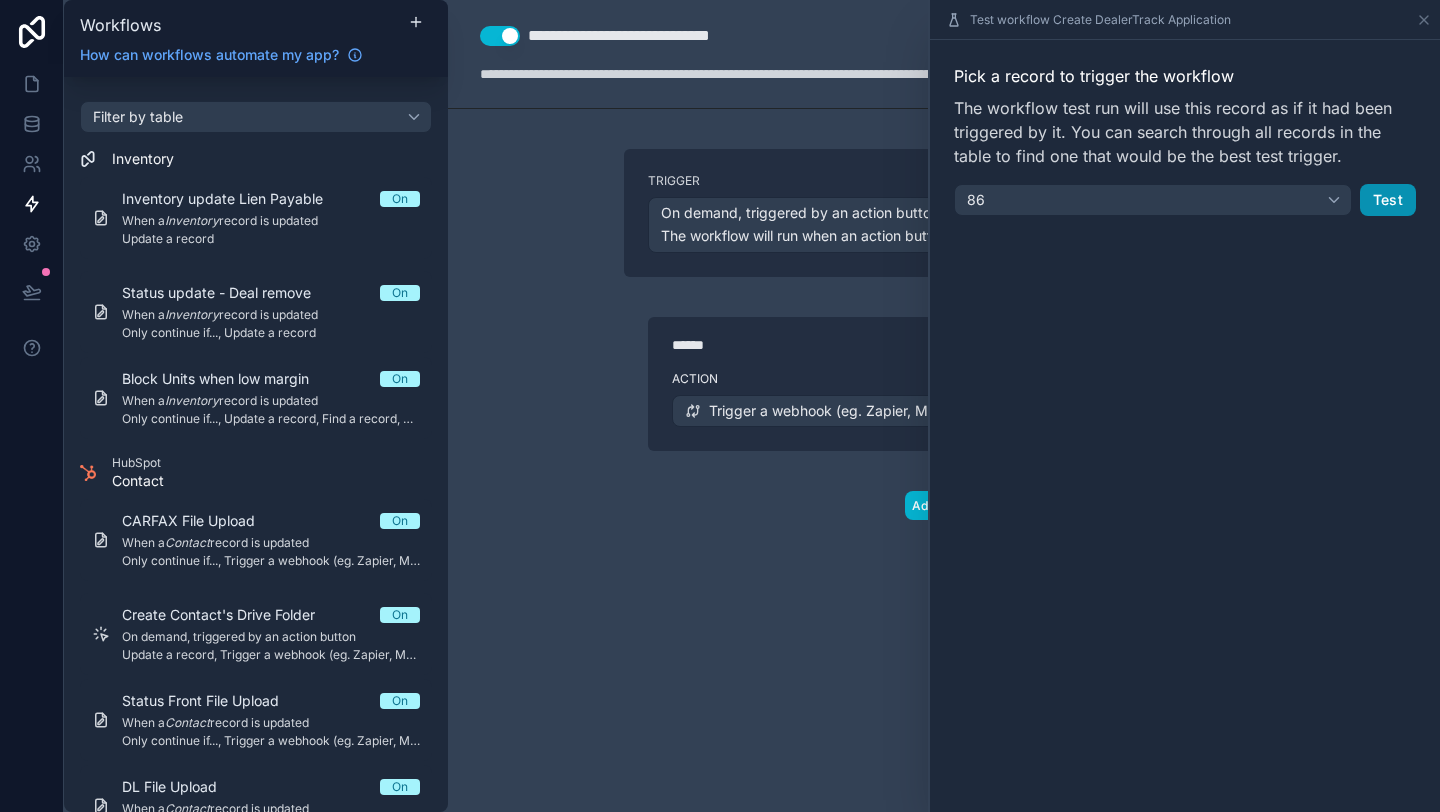 click on "Test" at bounding box center (1388, 200) 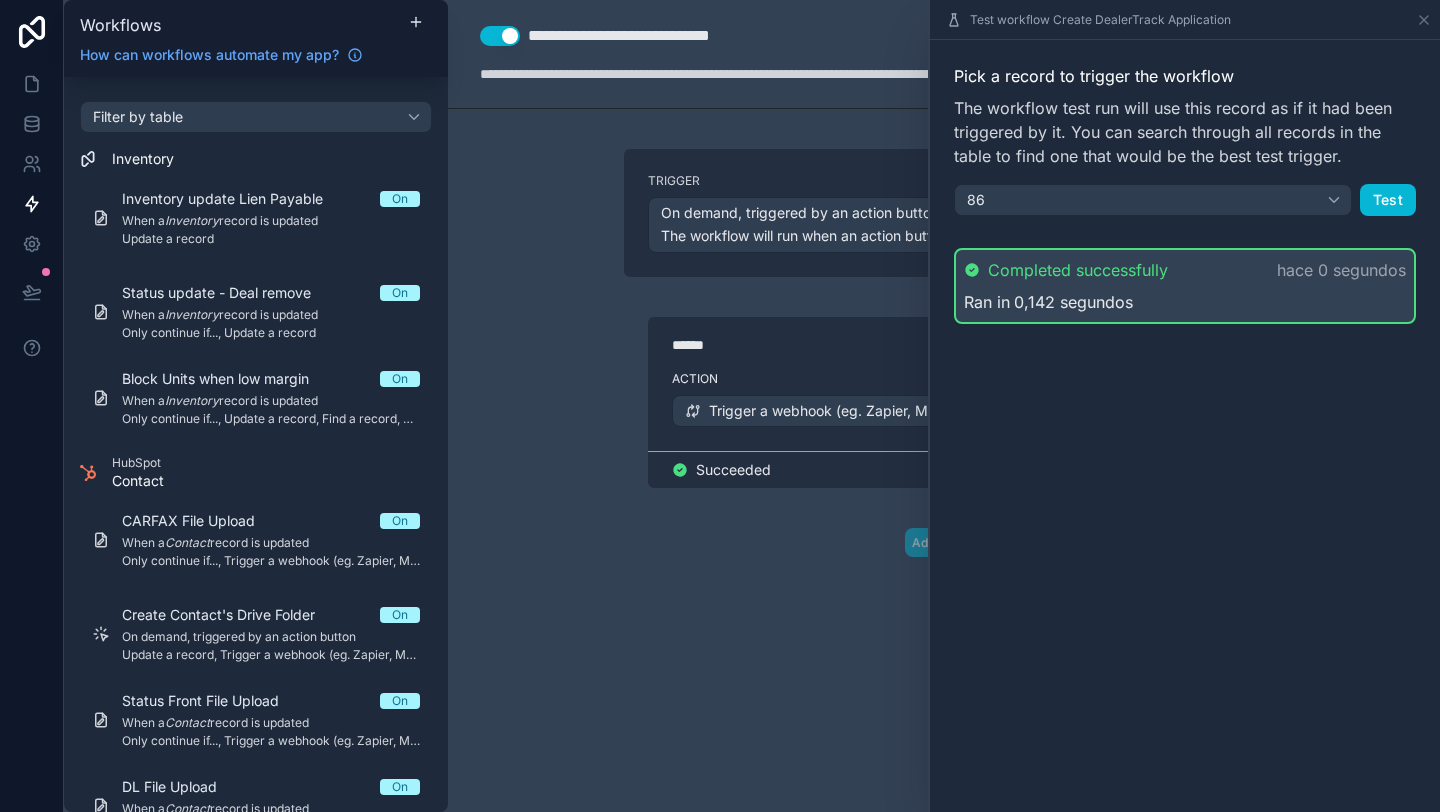 click on "Pick a record to trigger the workflow The workflow test run will use this record as if it had been triggered by it. You can search through all records in the table to find one that would be the best test trigger. 86 Test Completed successfully hace 0 segundos Ran in 0,142 segundos" at bounding box center (1185, 194) 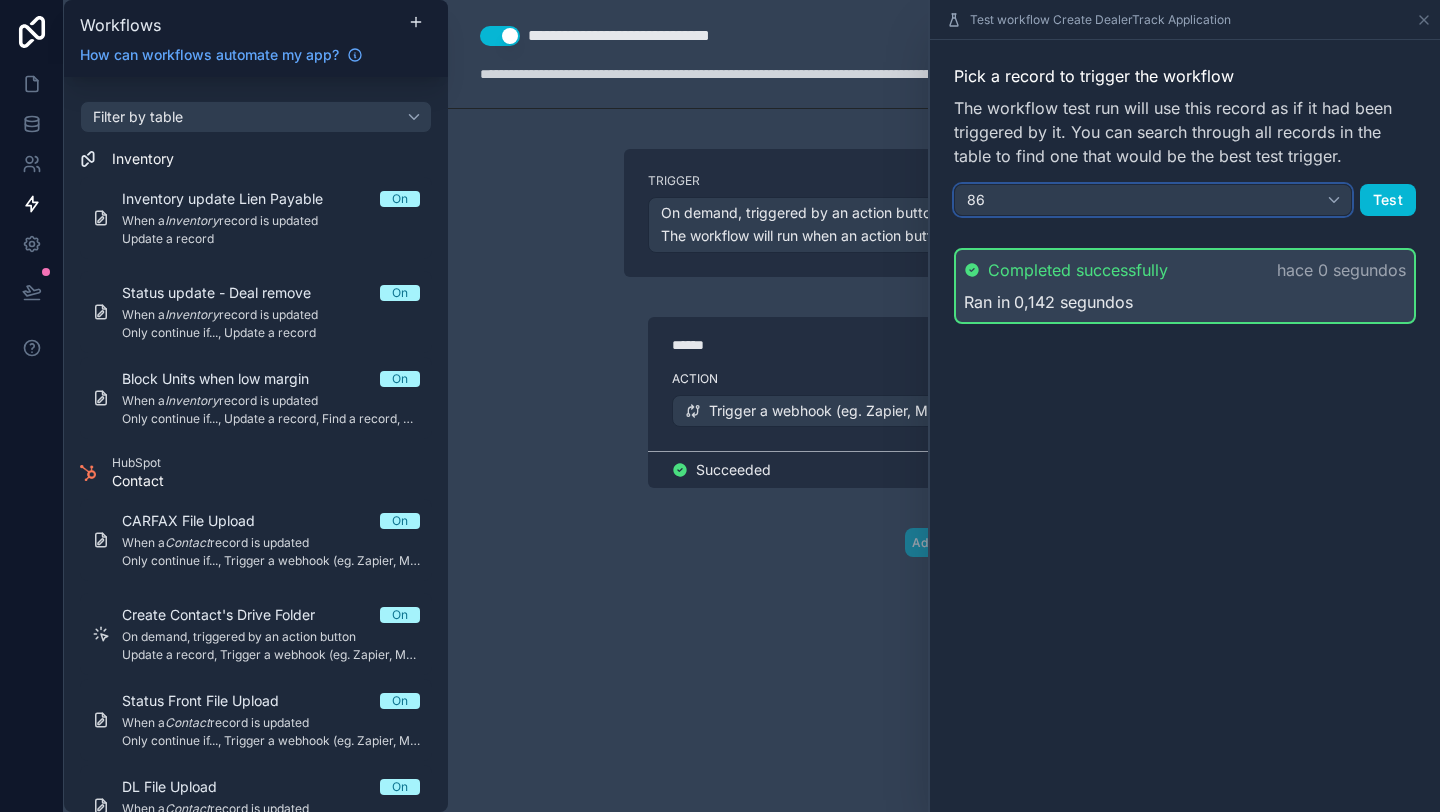 click on "86" at bounding box center (1153, 200) 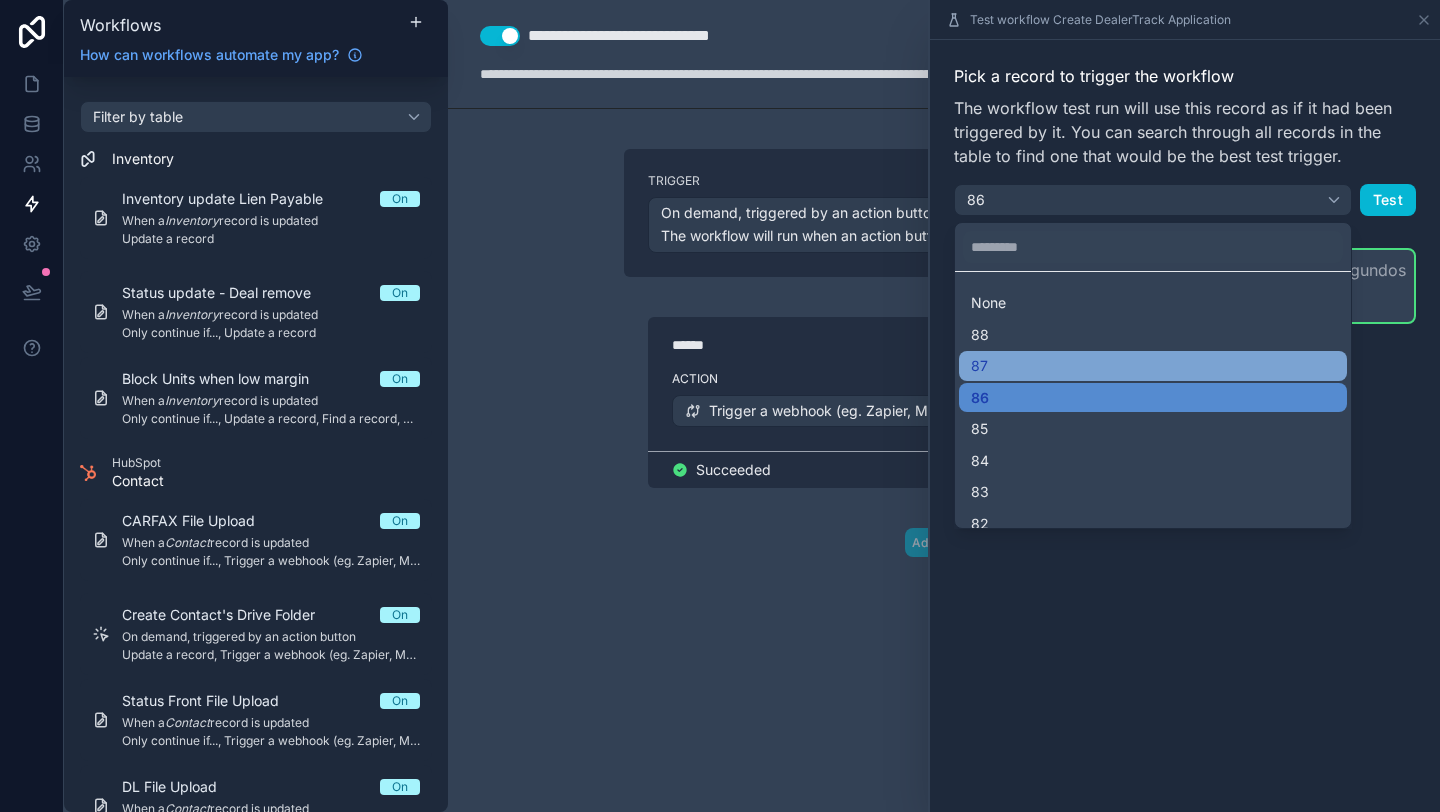 click on "87" at bounding box center [1153, 366] 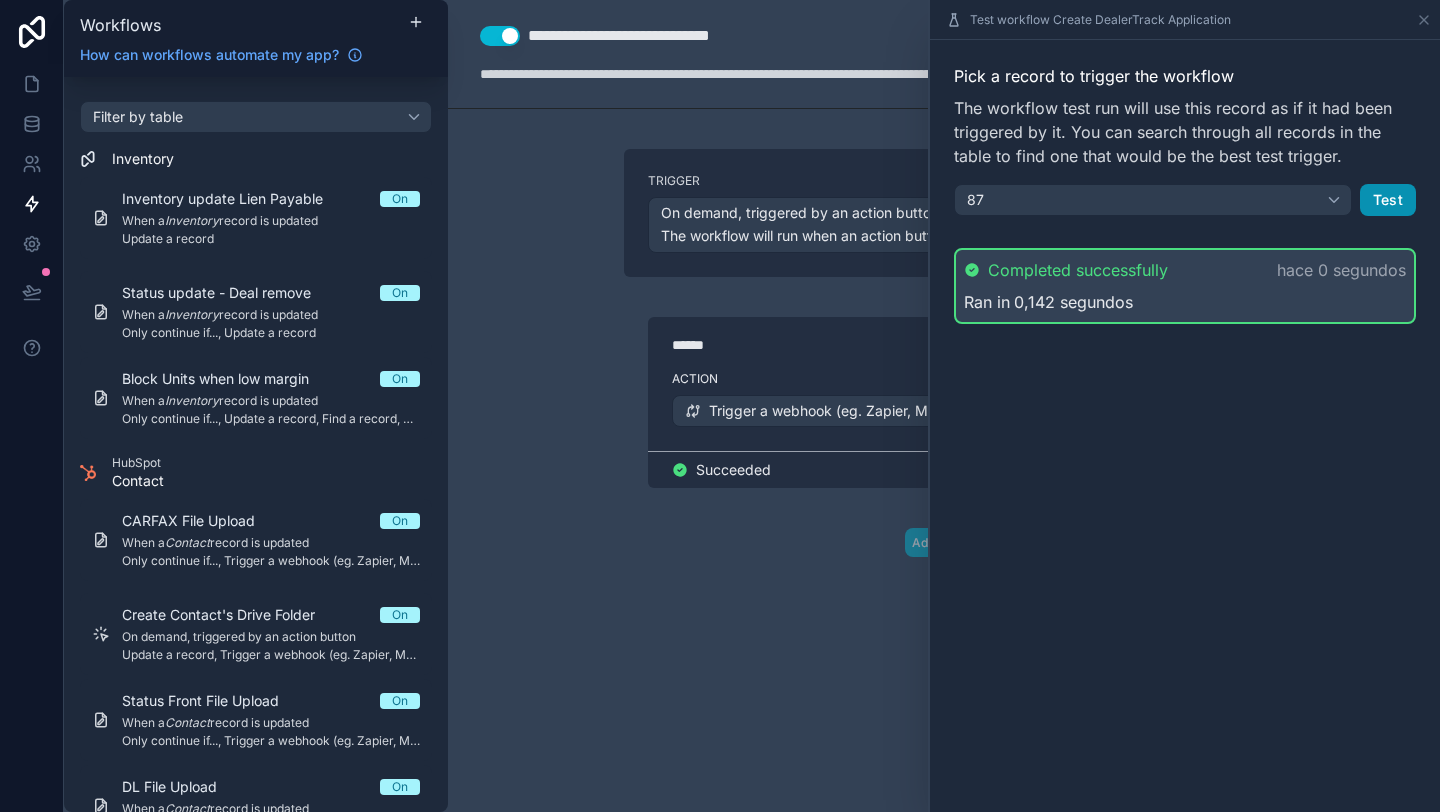 click on "Test" at bounding box center [1388, 200] 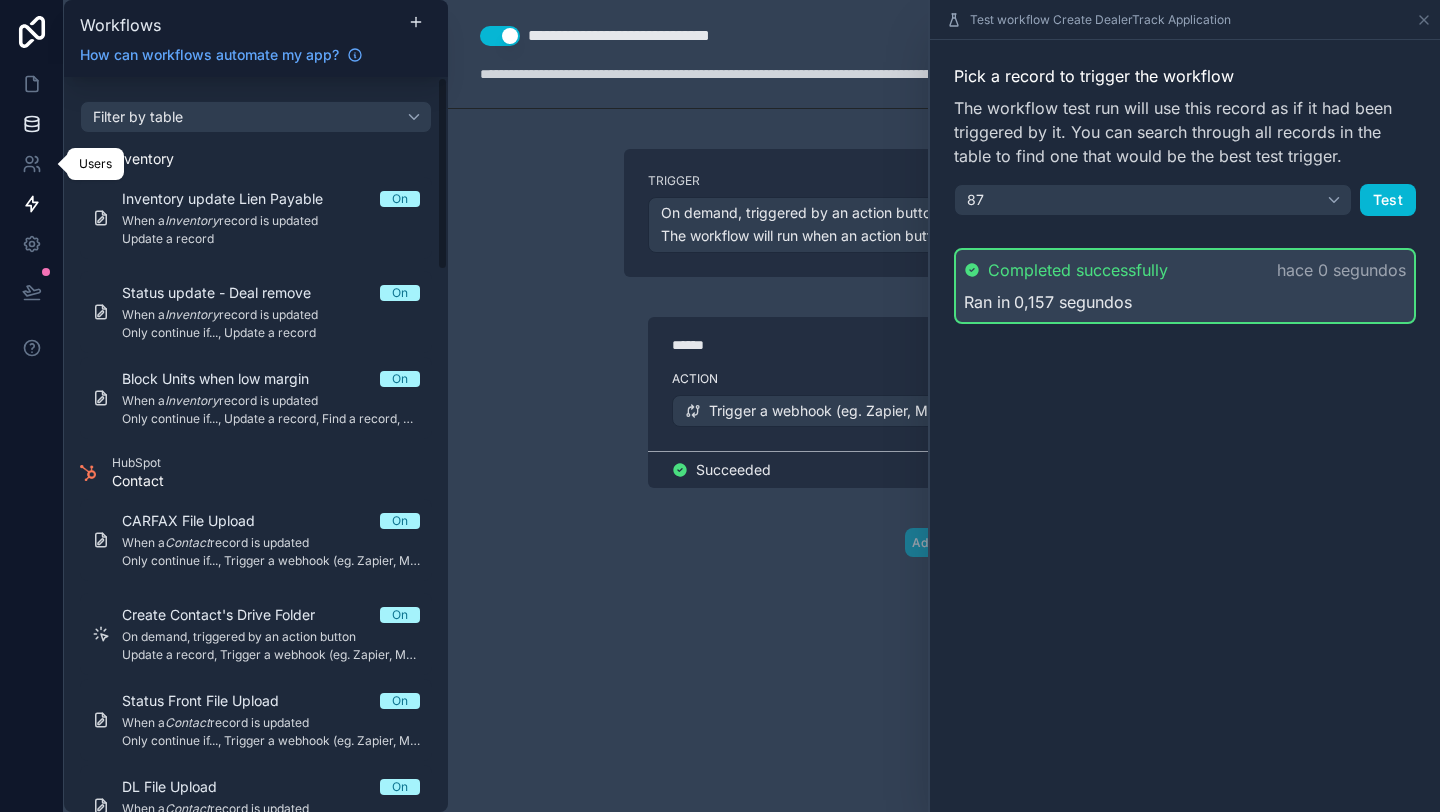 click 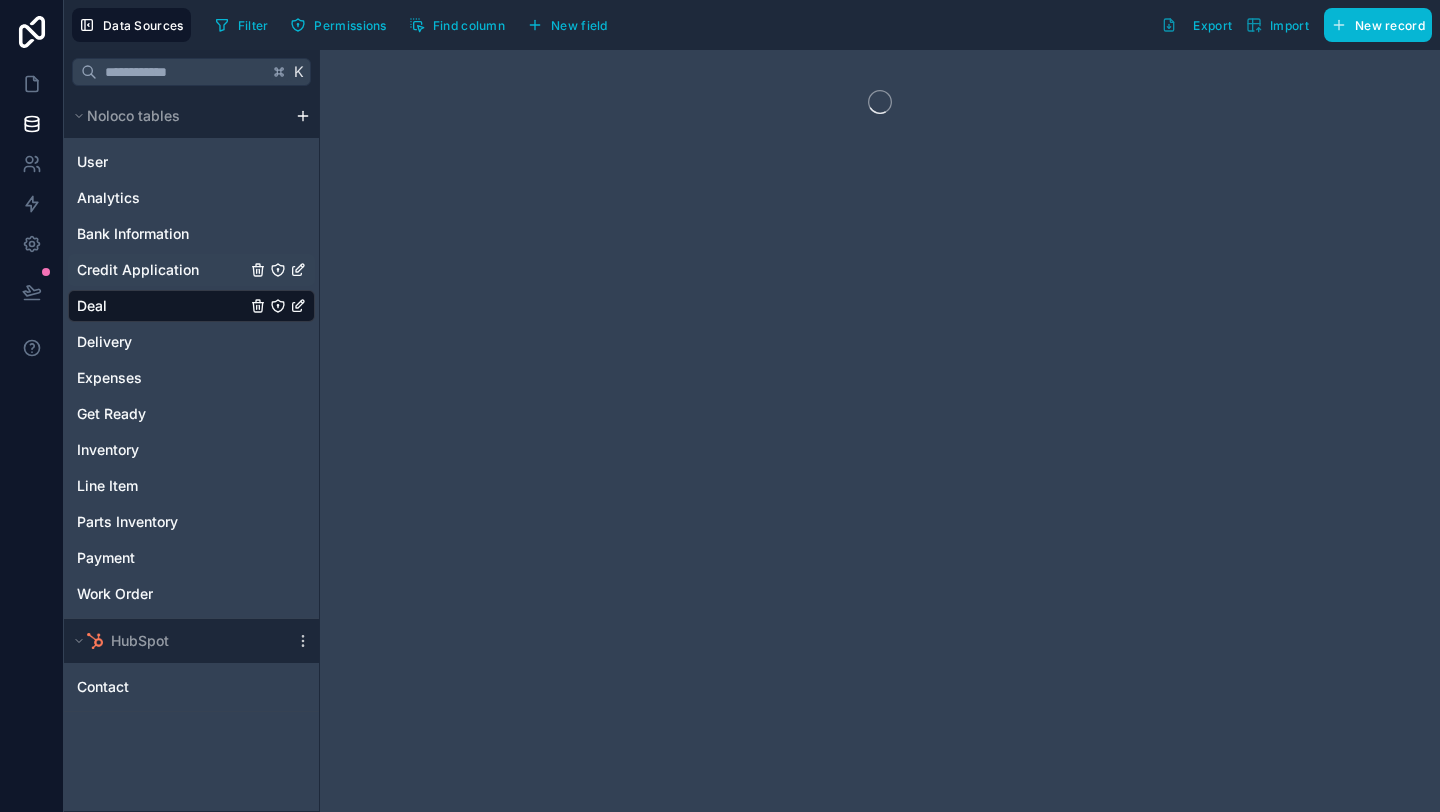 click on "Credit Application" at bounding box center (138, 270) 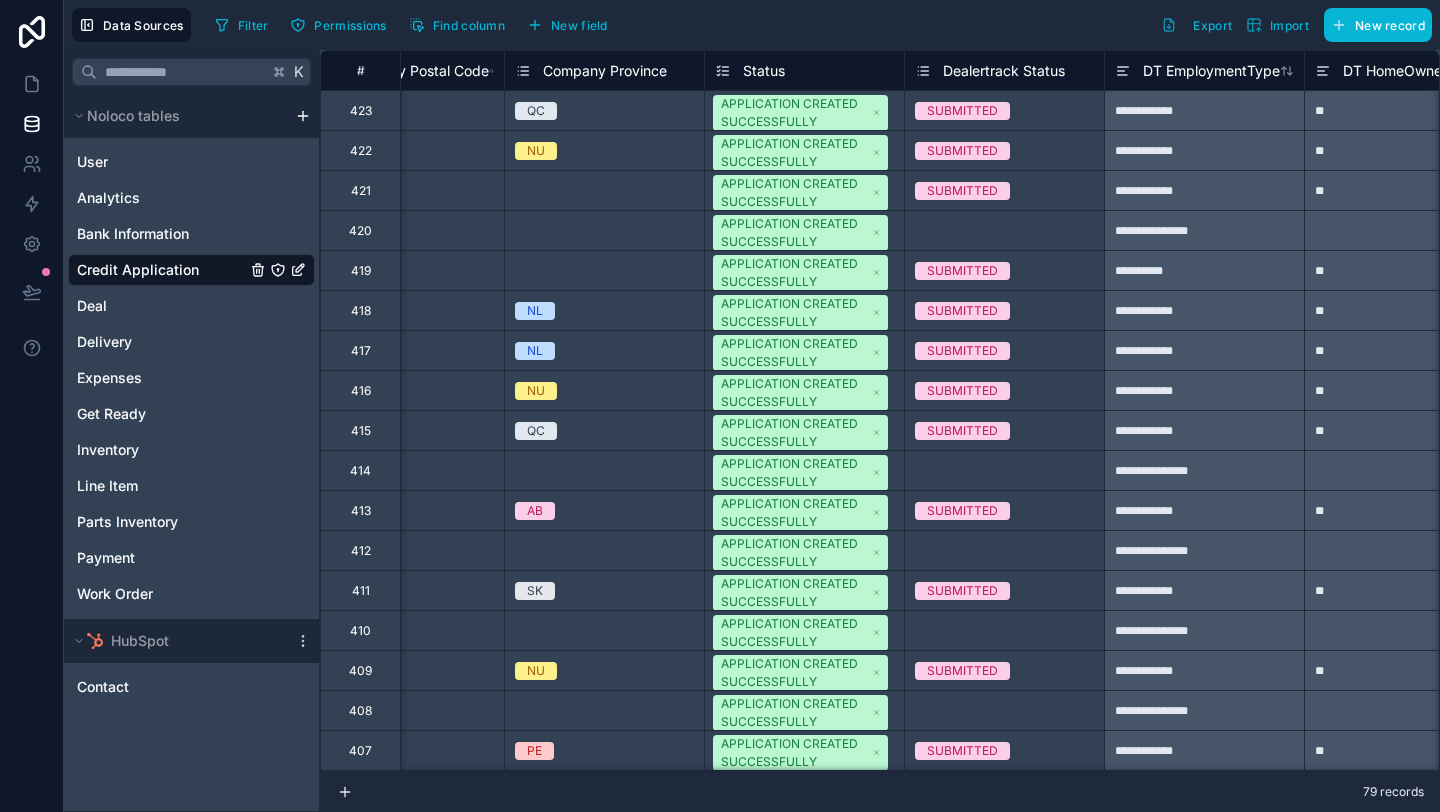 scroll, scrollTop: 0, scrollLeft: 6518, axis: horizontal 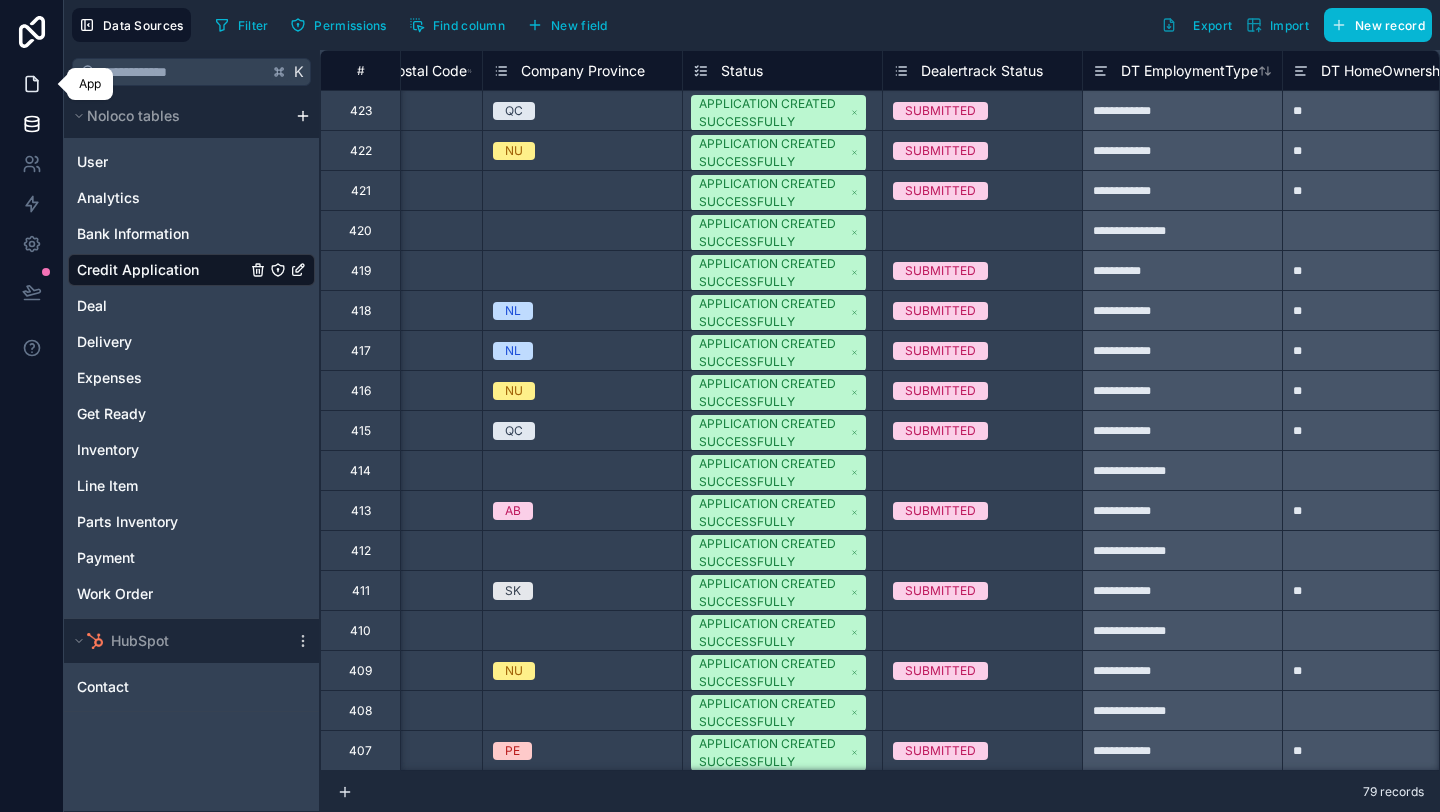 click 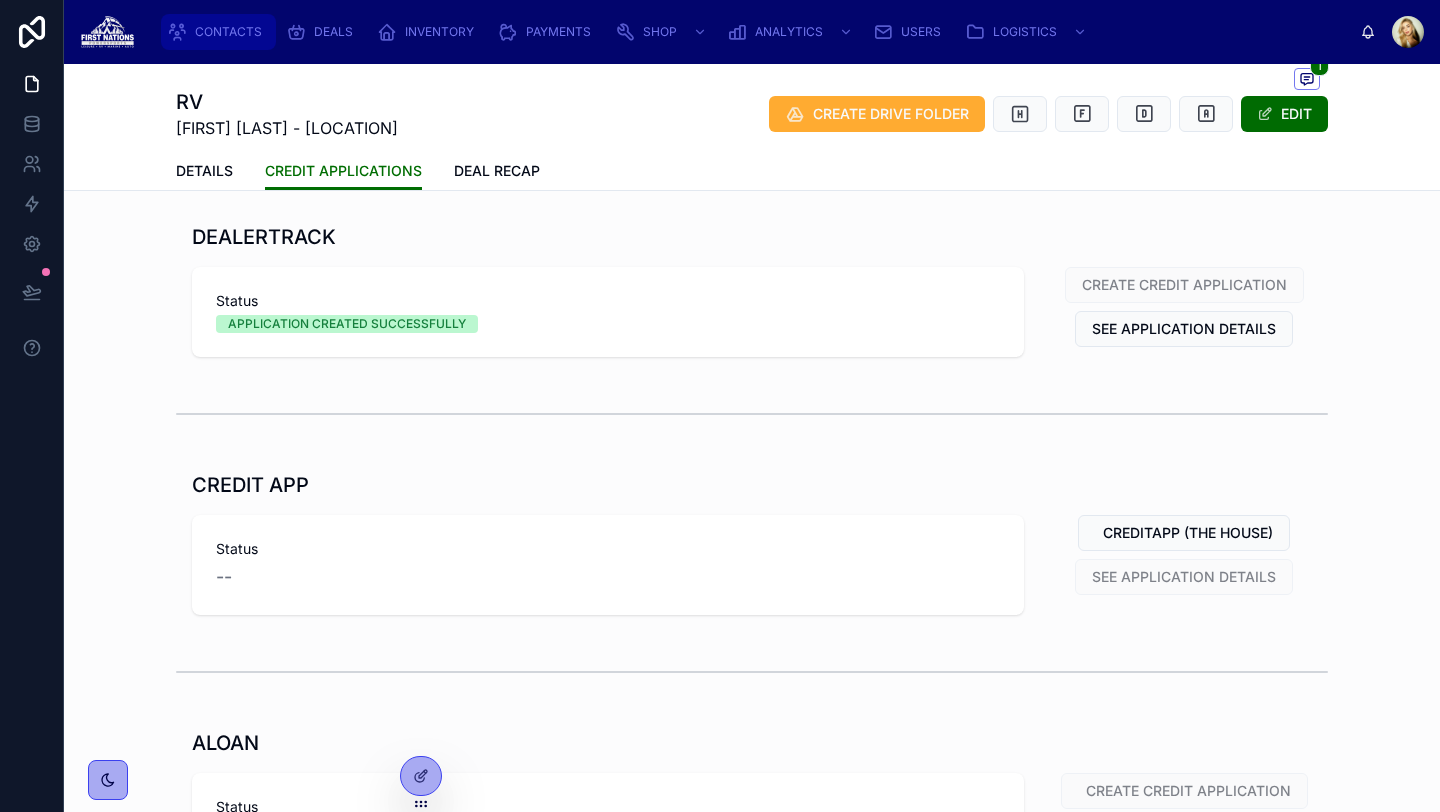 click on "CONTACTS" at bounding box center [228, 32] 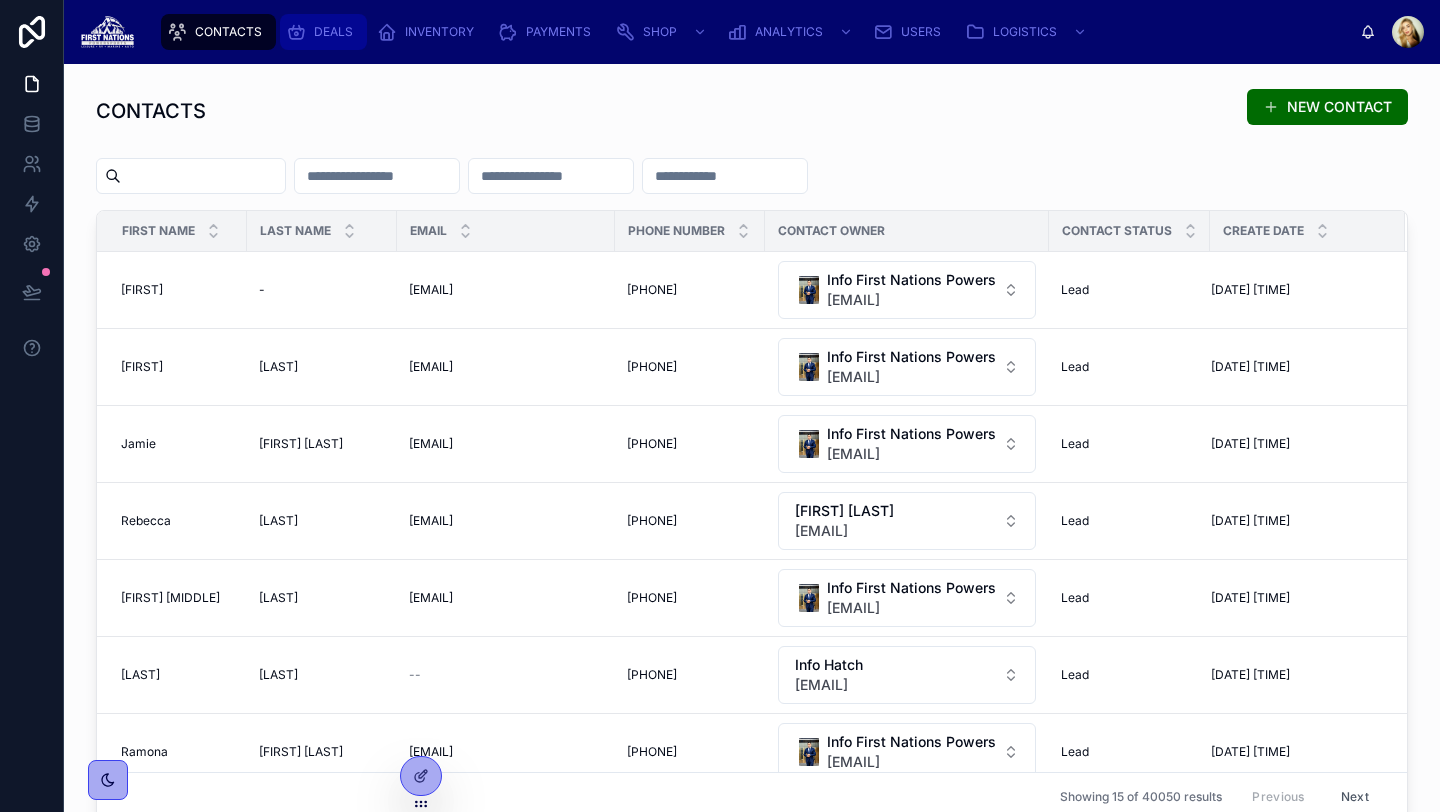 click on "DEALS" at bounding box center [323, 32] 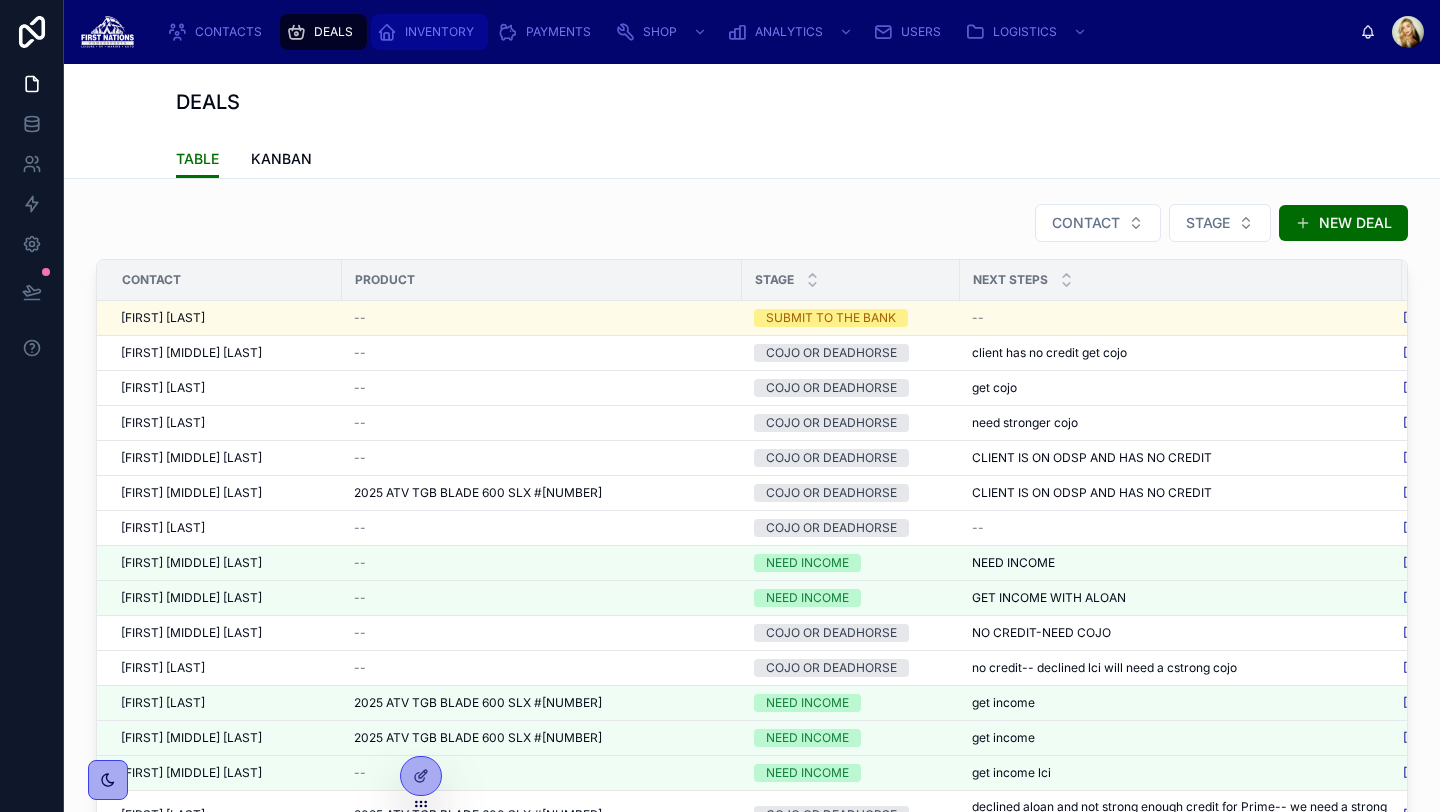 click on "INVENTORY" at bounding box center (439, 32) 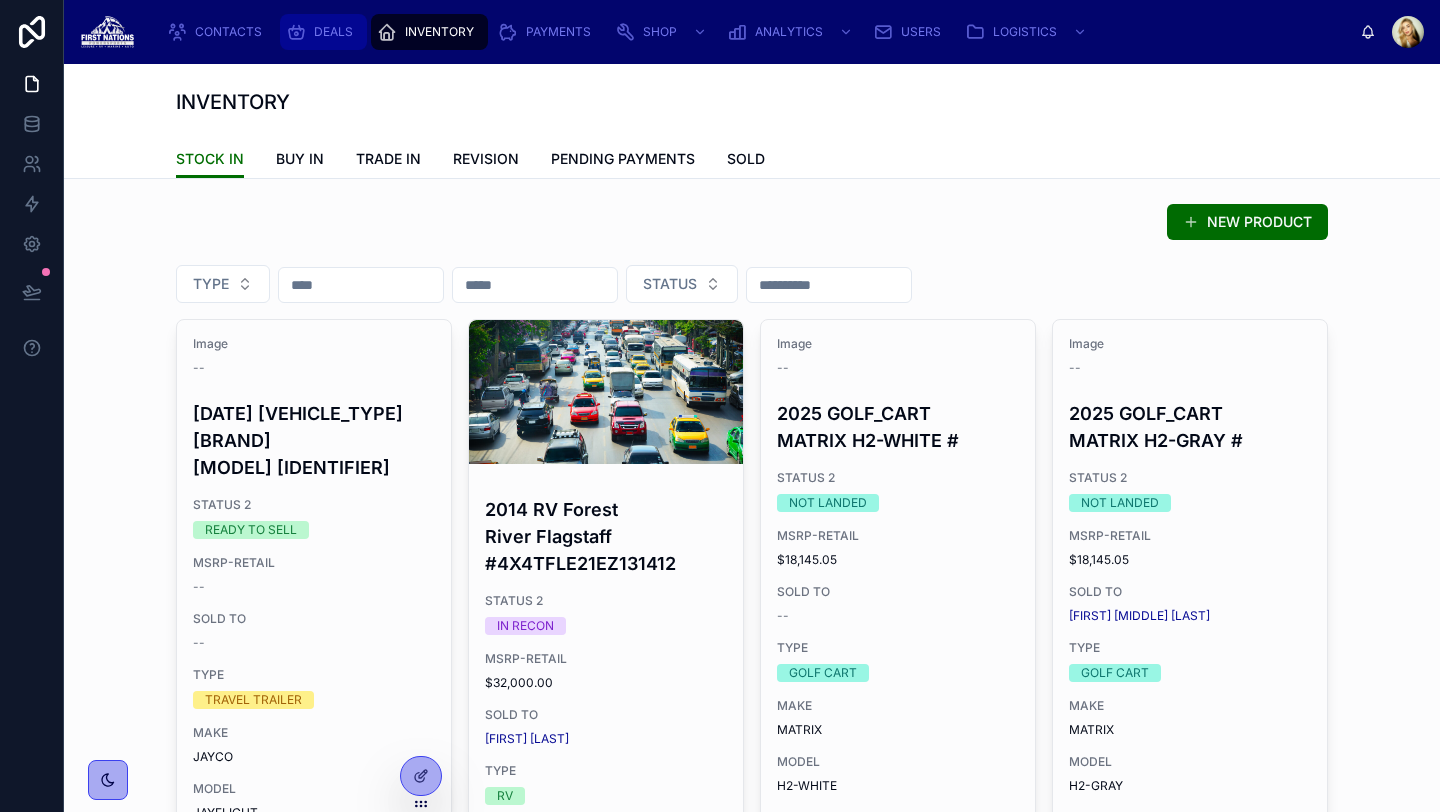 click on "DEALS" at bounding box center [323, 32] 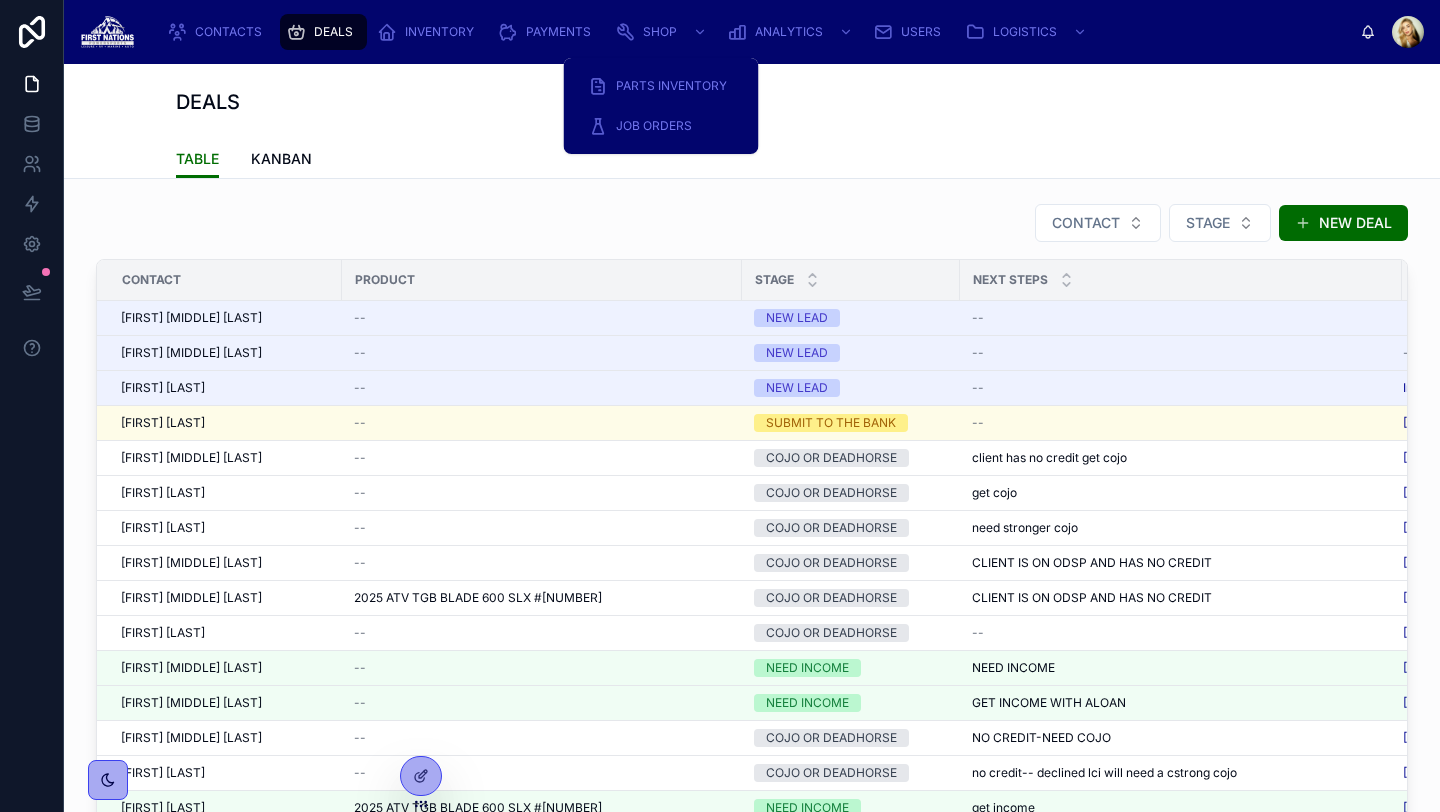 click on "SHOP" at bounding box center [663, 32] 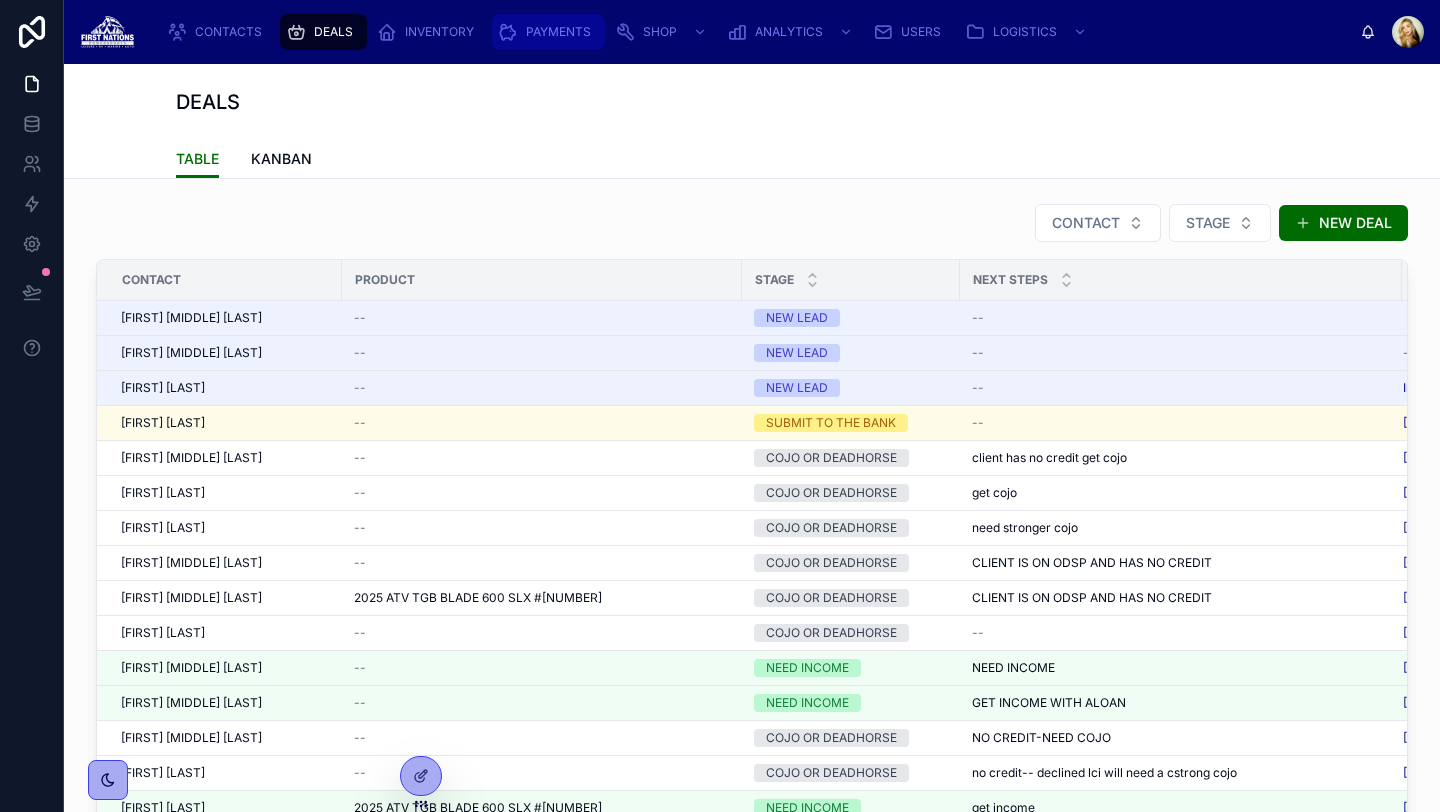 click on "PAYMENTS" at bounding box center (548, 32) 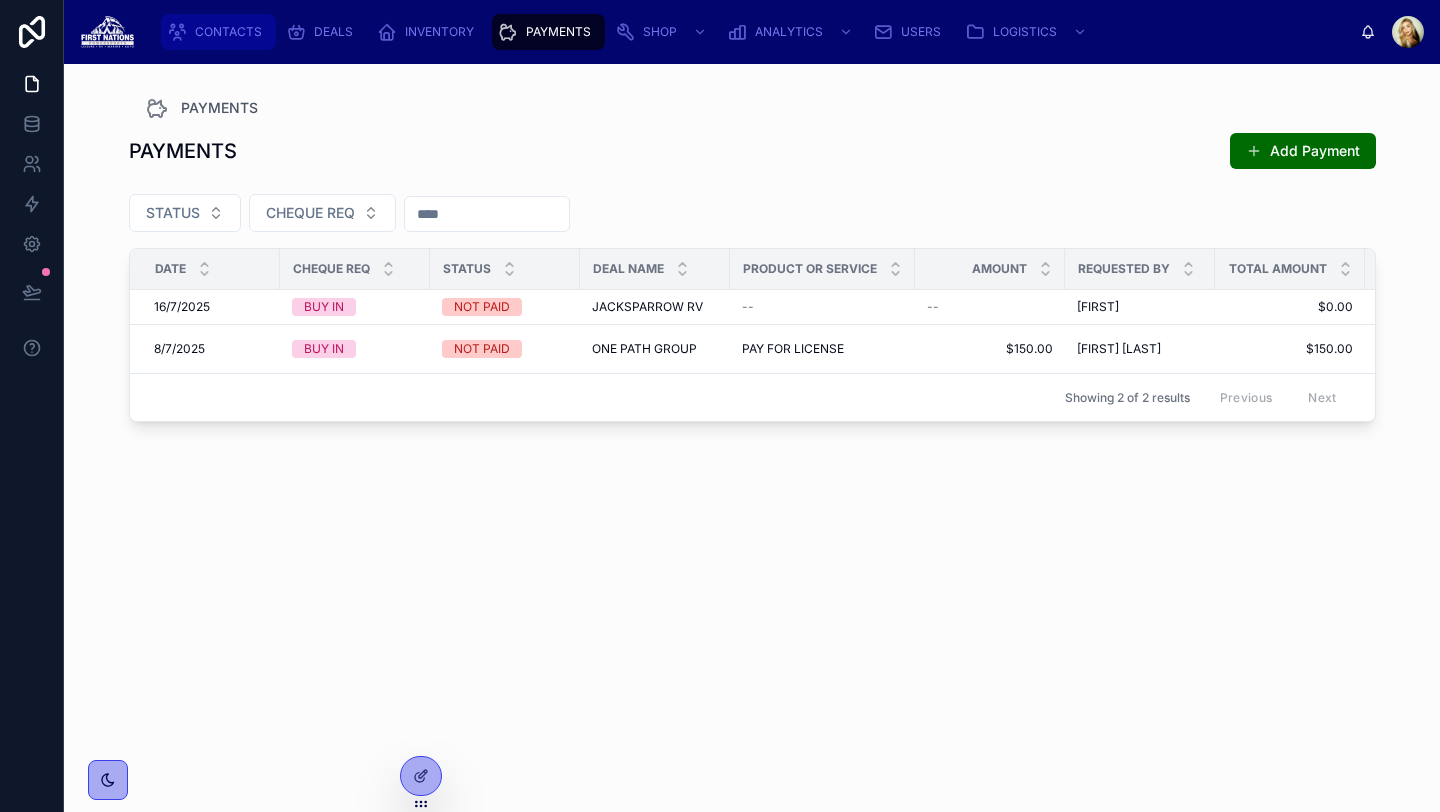 click on "CONTACTS" at bounding box center (218, 32) 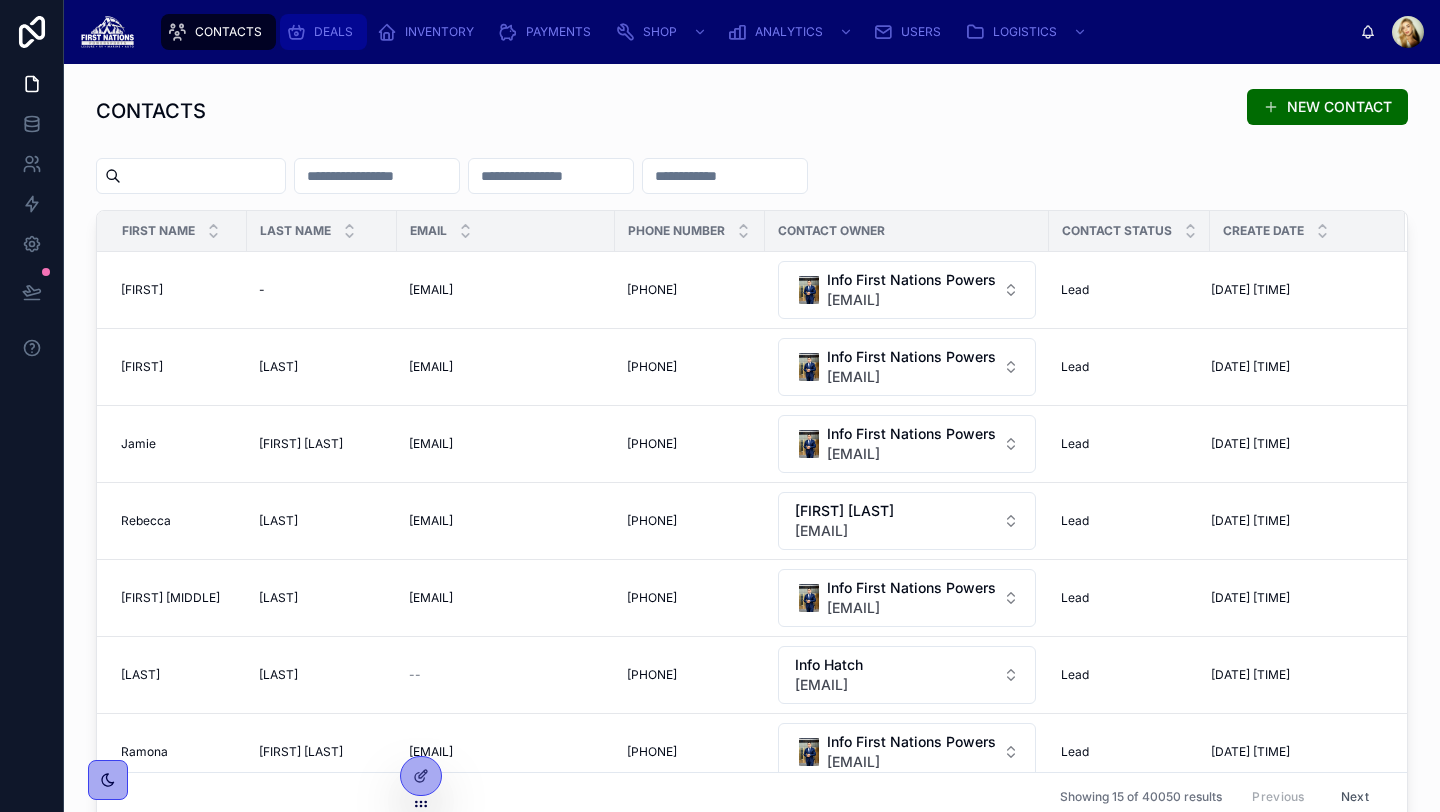 click on "DEALS" at bounding box center (333, 32) 